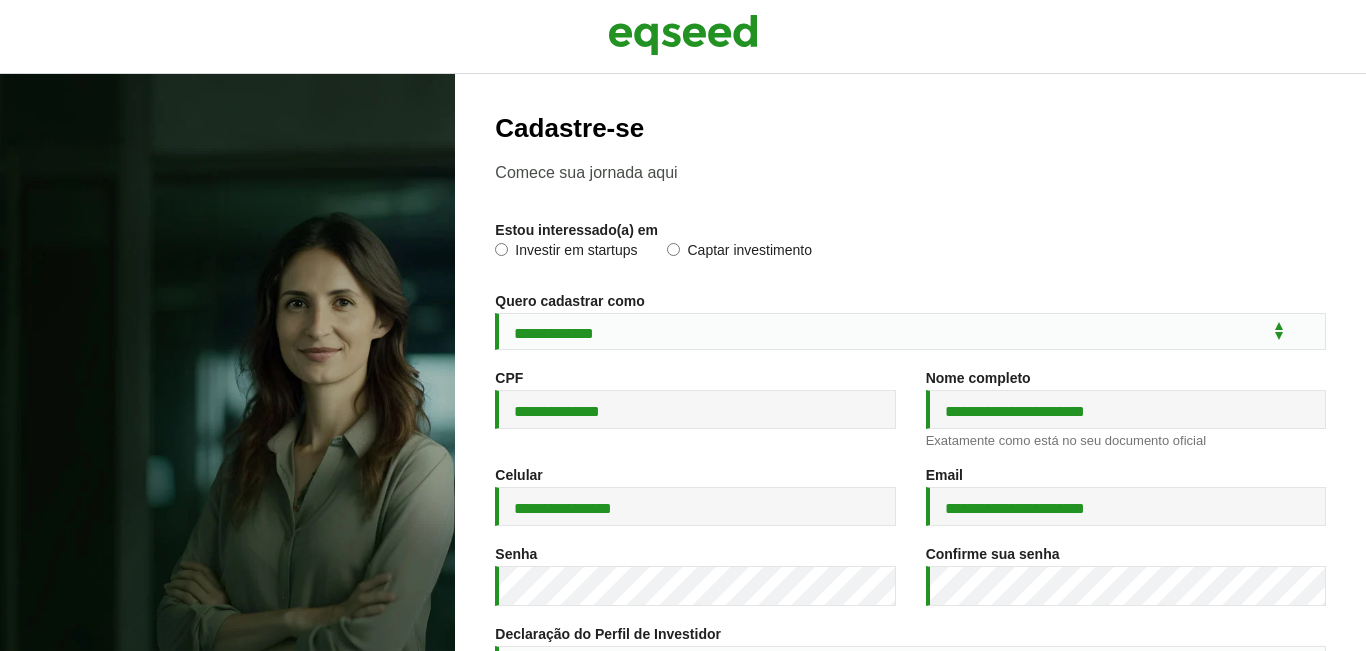 select on "***" 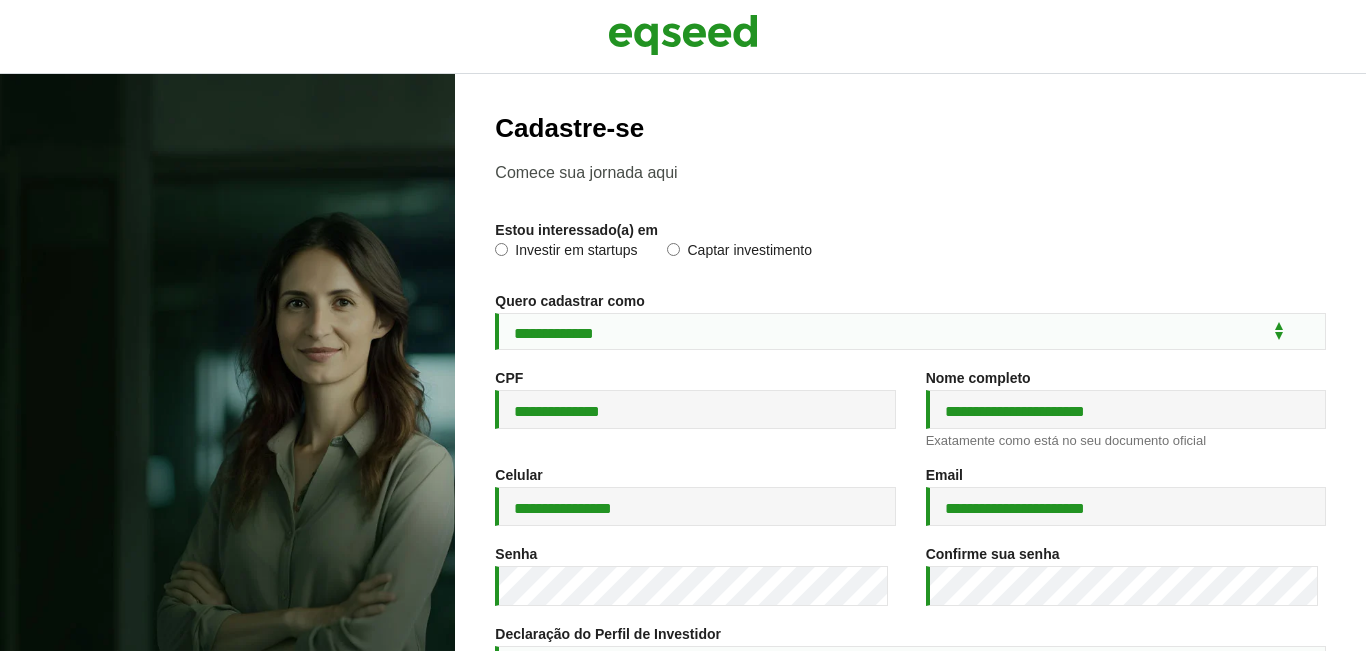 scroll, scrollTop: 0, scrollLeft: 0, axis: both 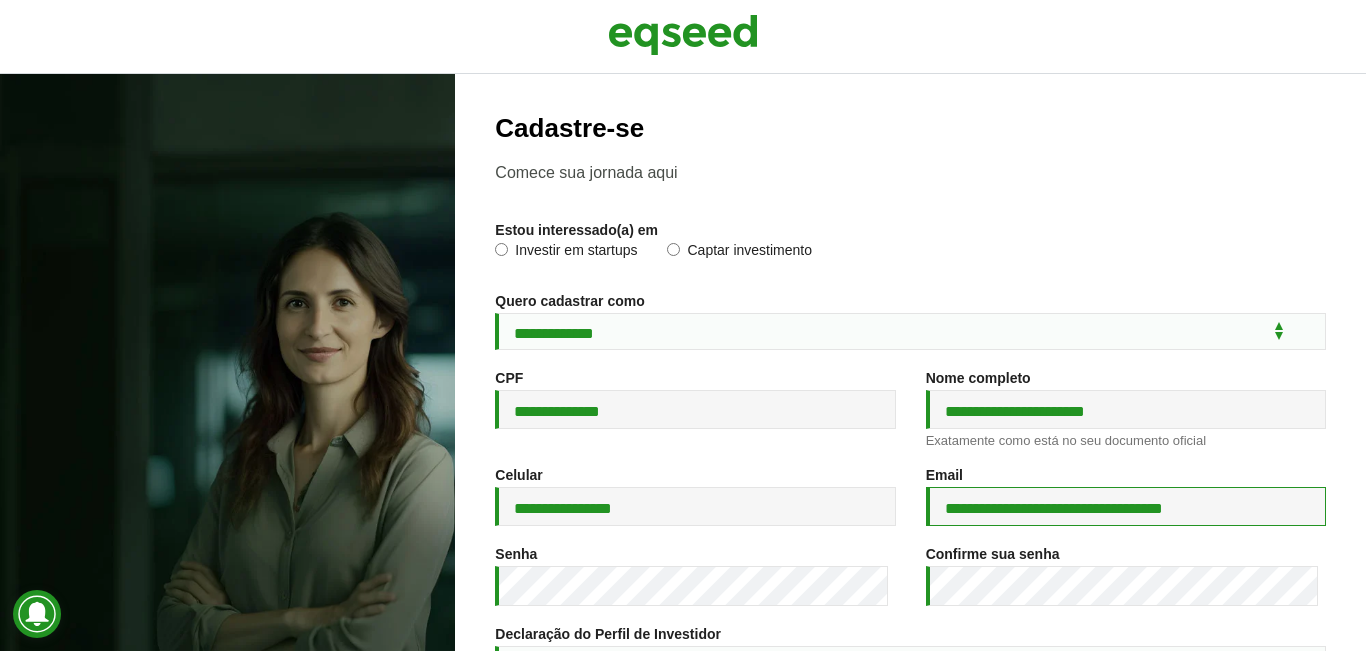 click on "**********" at bounding box center (1126, 506) 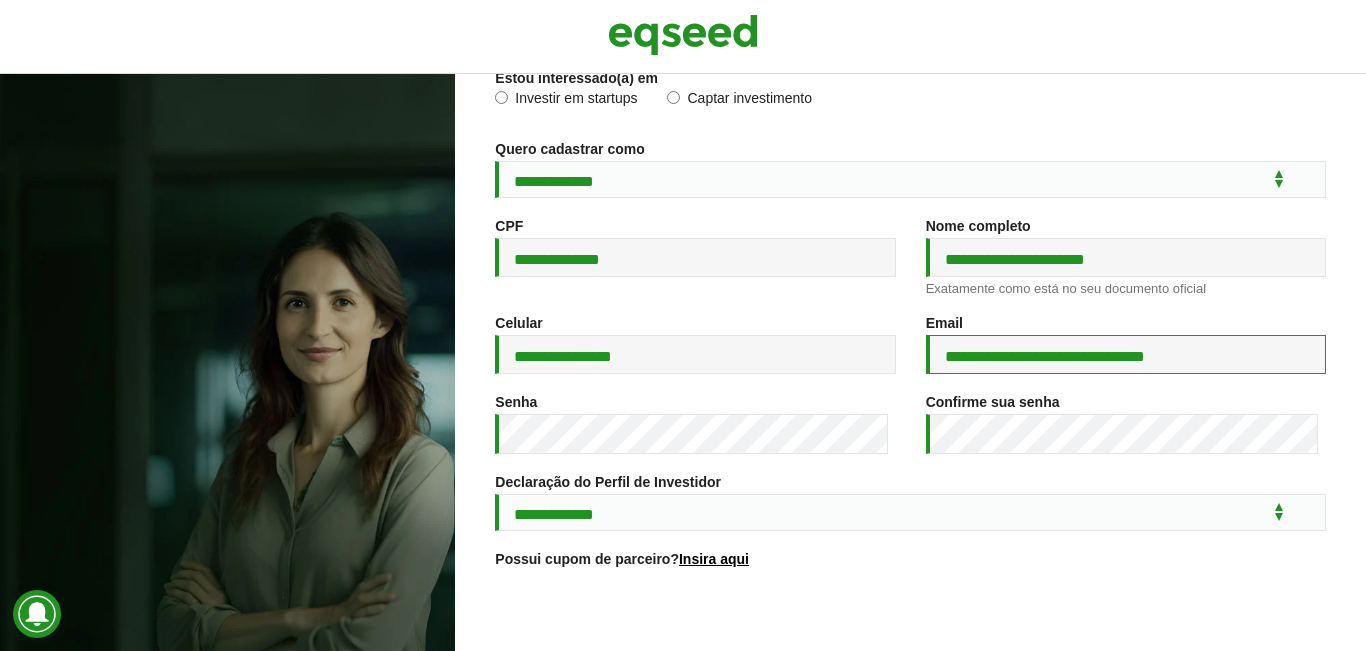 scroll, scrollTop: 155, scrollLeft: 0, axis: vertical 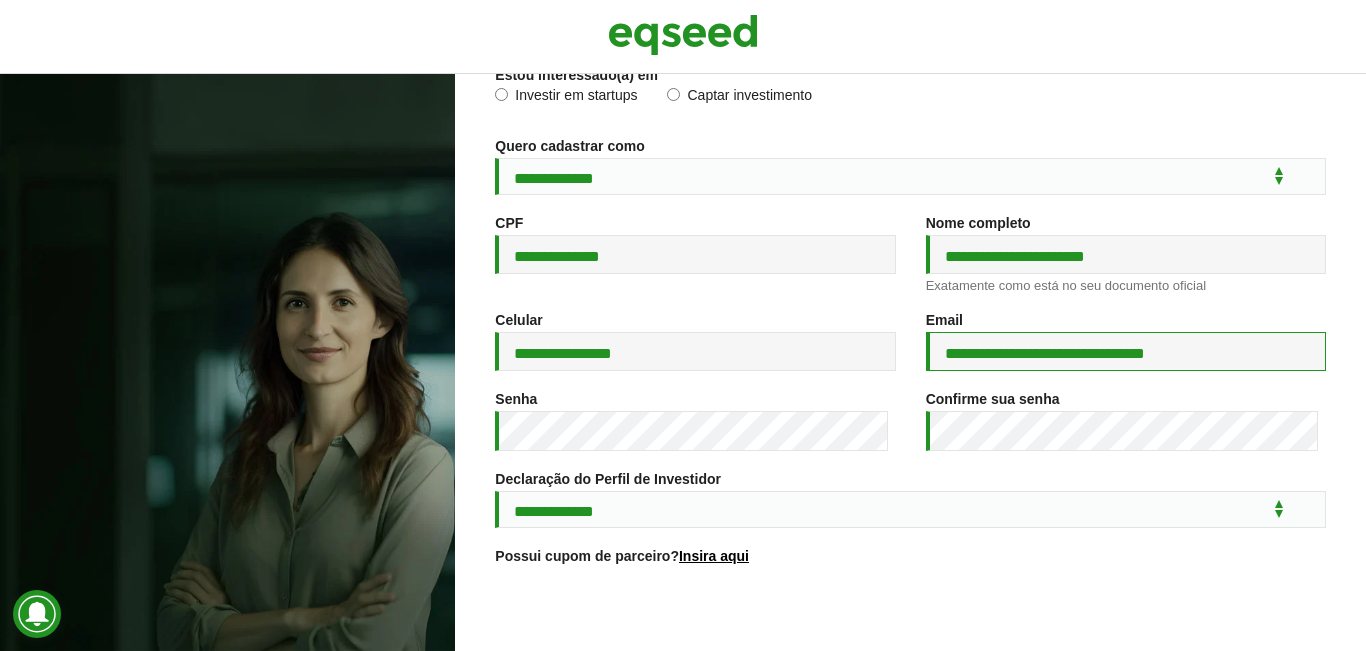 type on "**********" 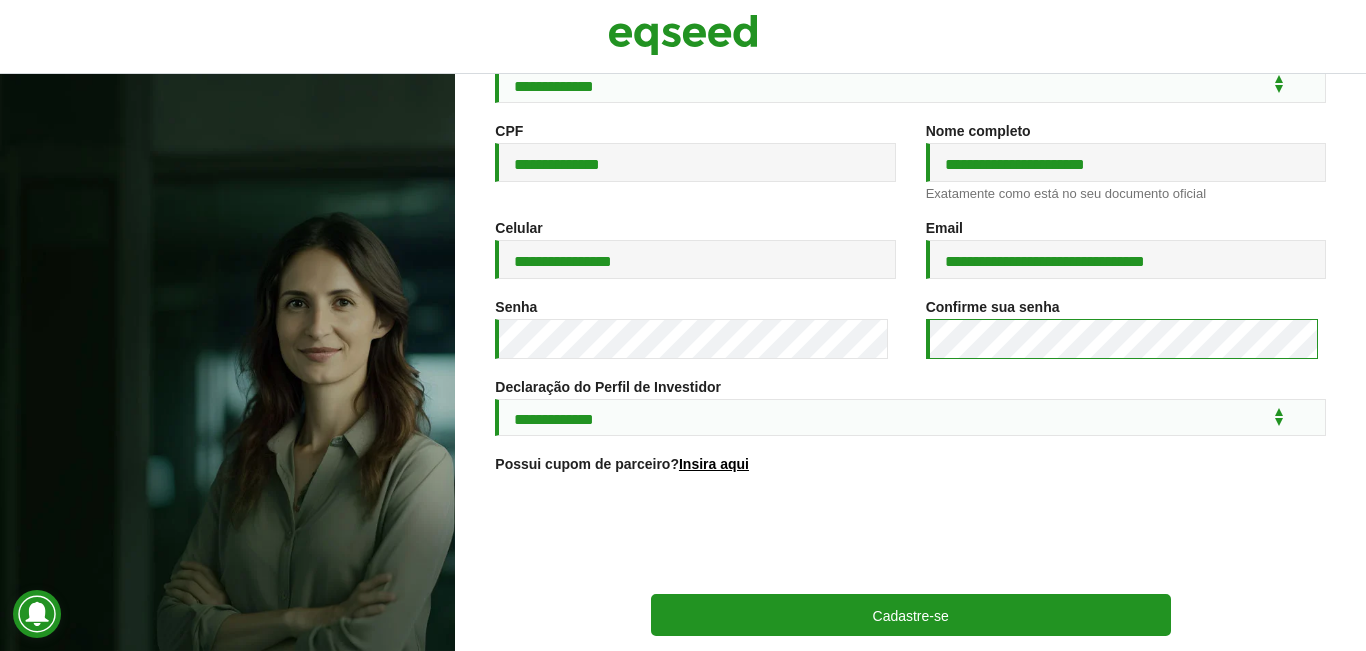 scroll, scrollTop: 155, scrollLeft: 0, axis: vertical 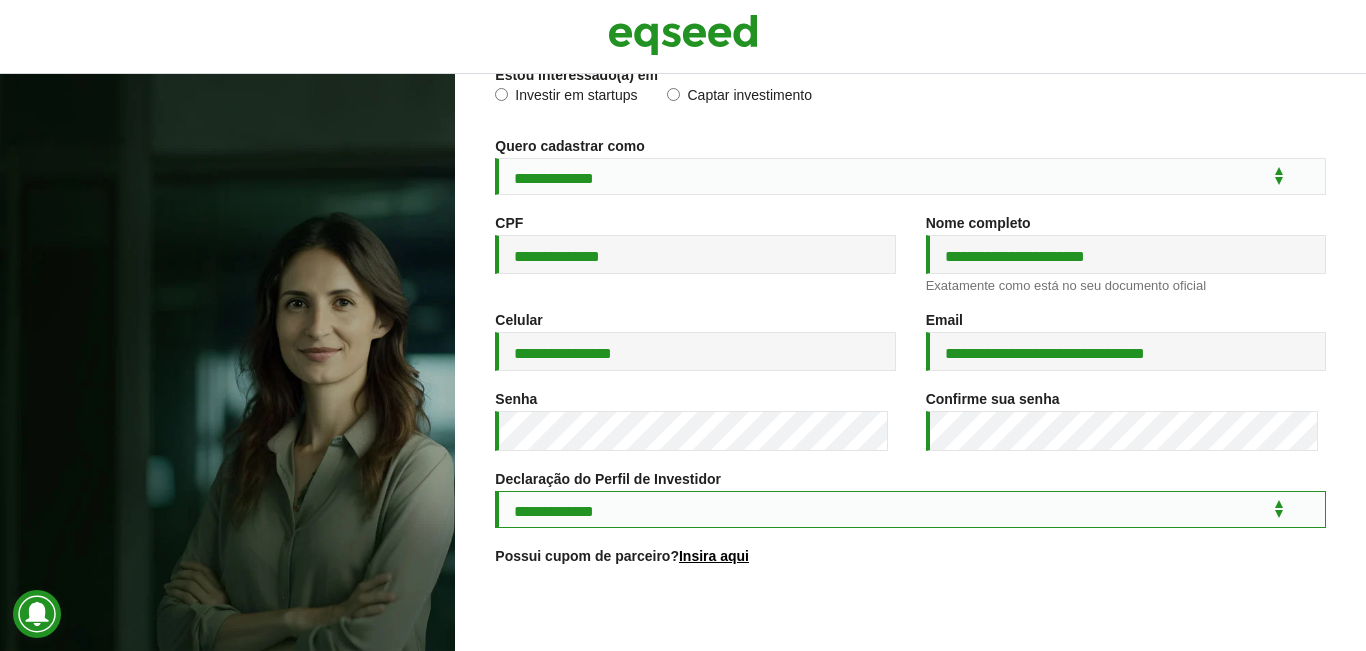 click on "**********" at bounding box center (910, 509) 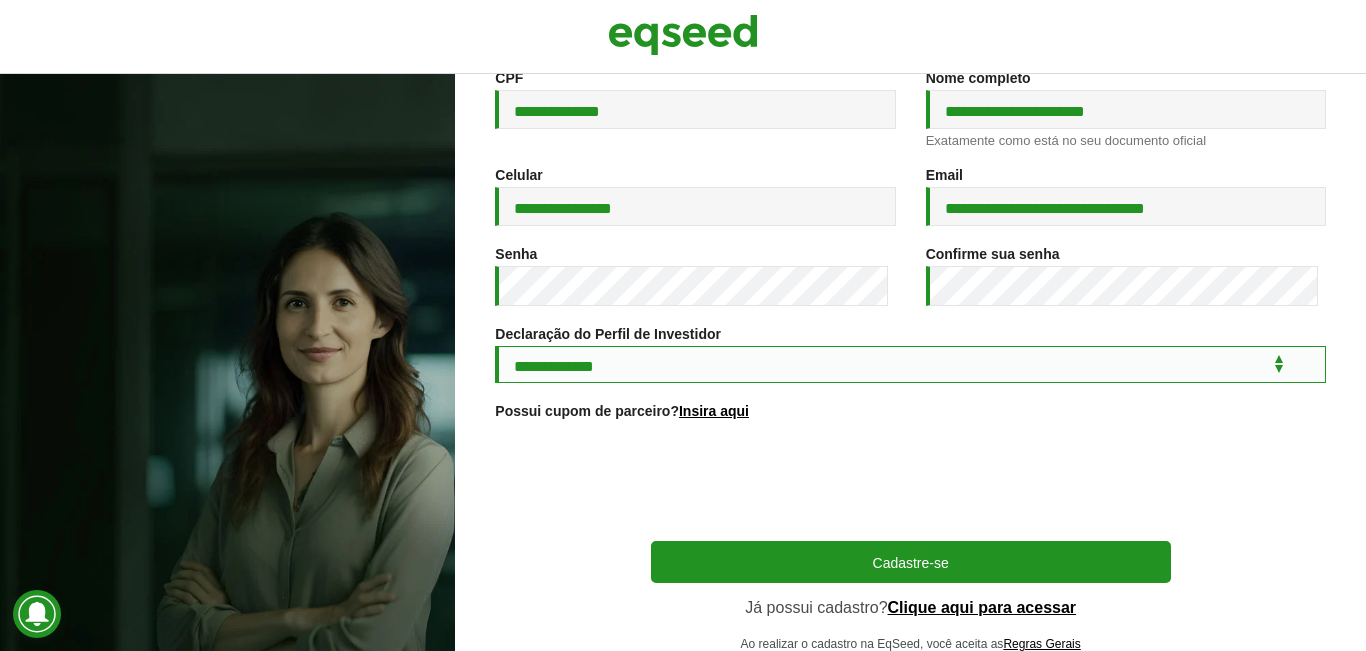 scroll, scrollTop: 302, scrollLeft: 0, axis: vertical 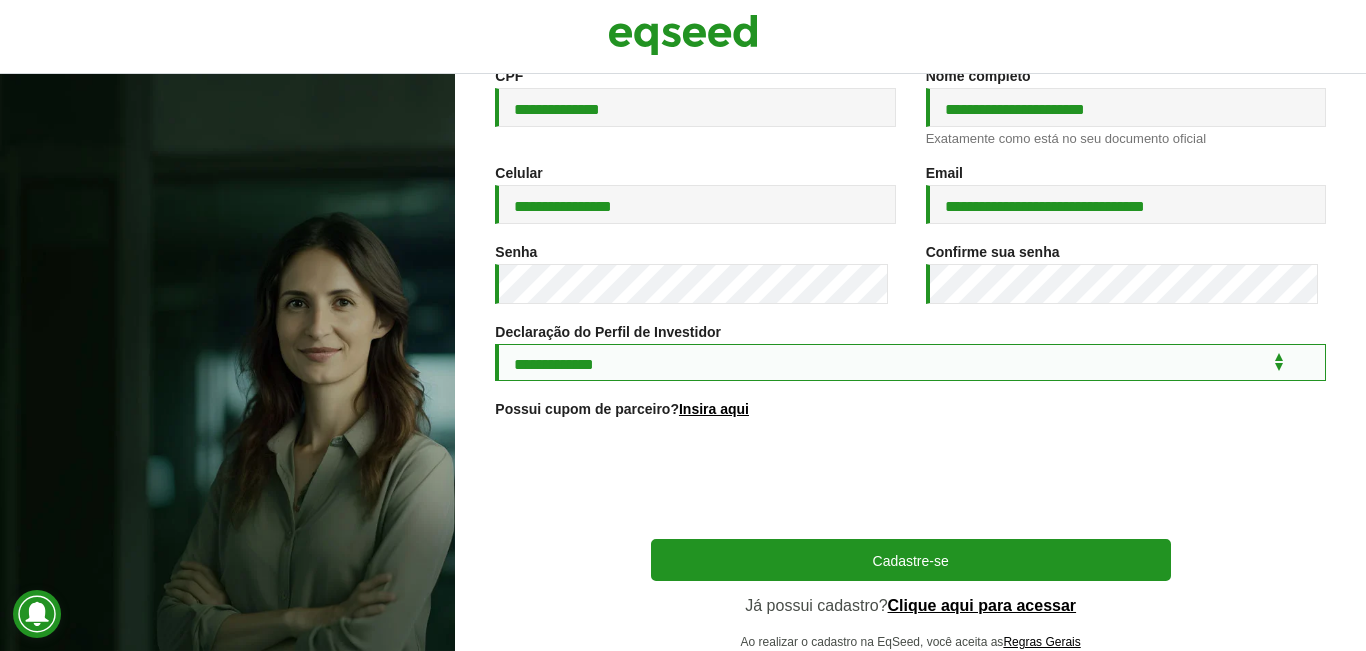 click on "**********" at bounding box center (910, 362) 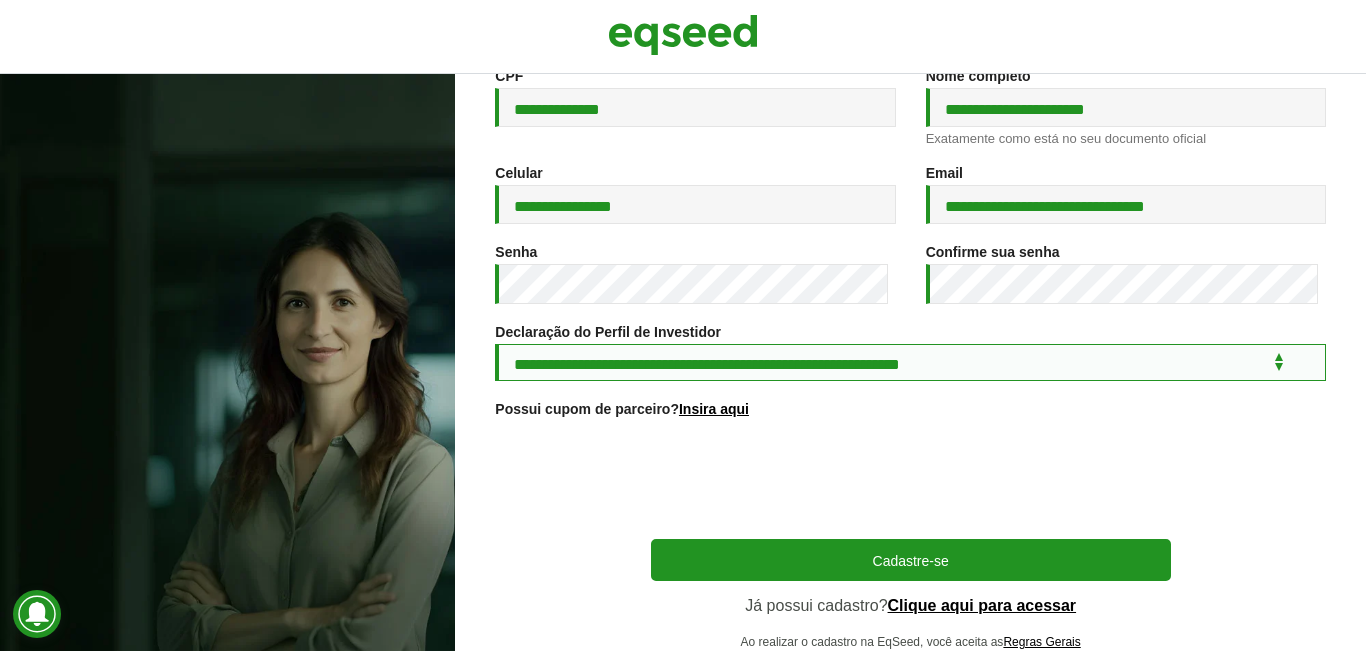 click on "**********" at bounding box center (910, 362) 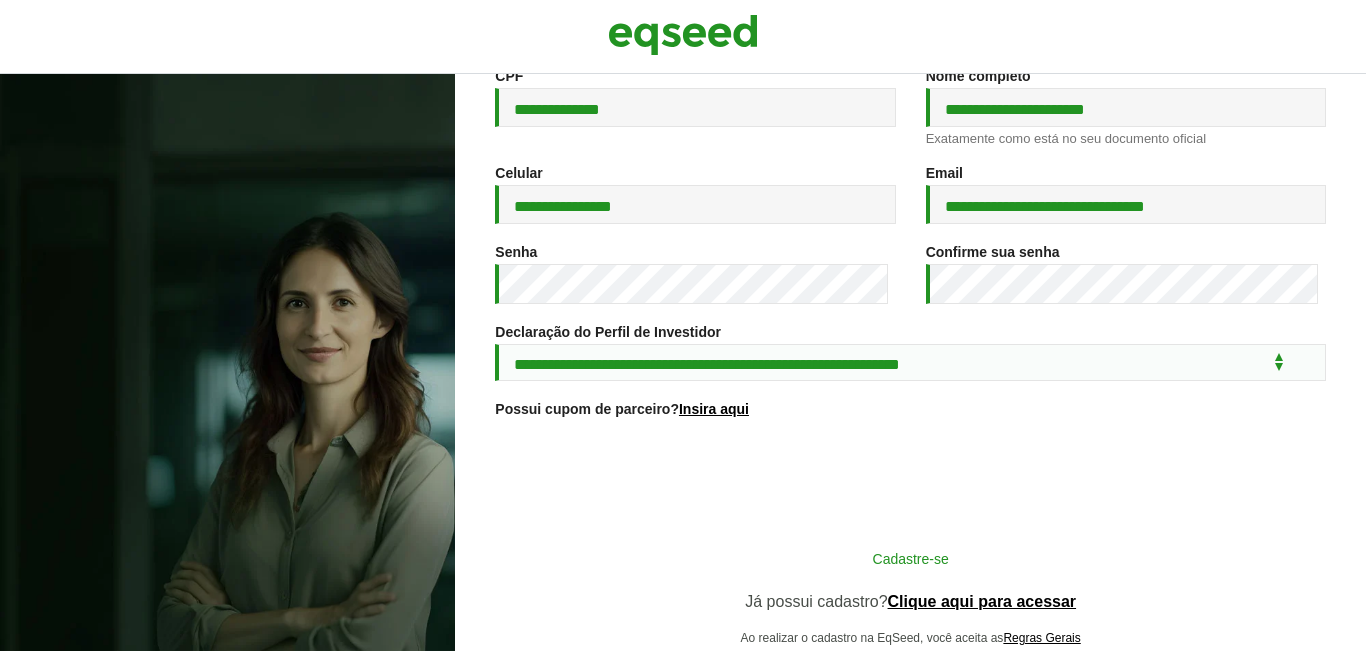 click on "Cadastre-se" at bounding box center [911, 558] 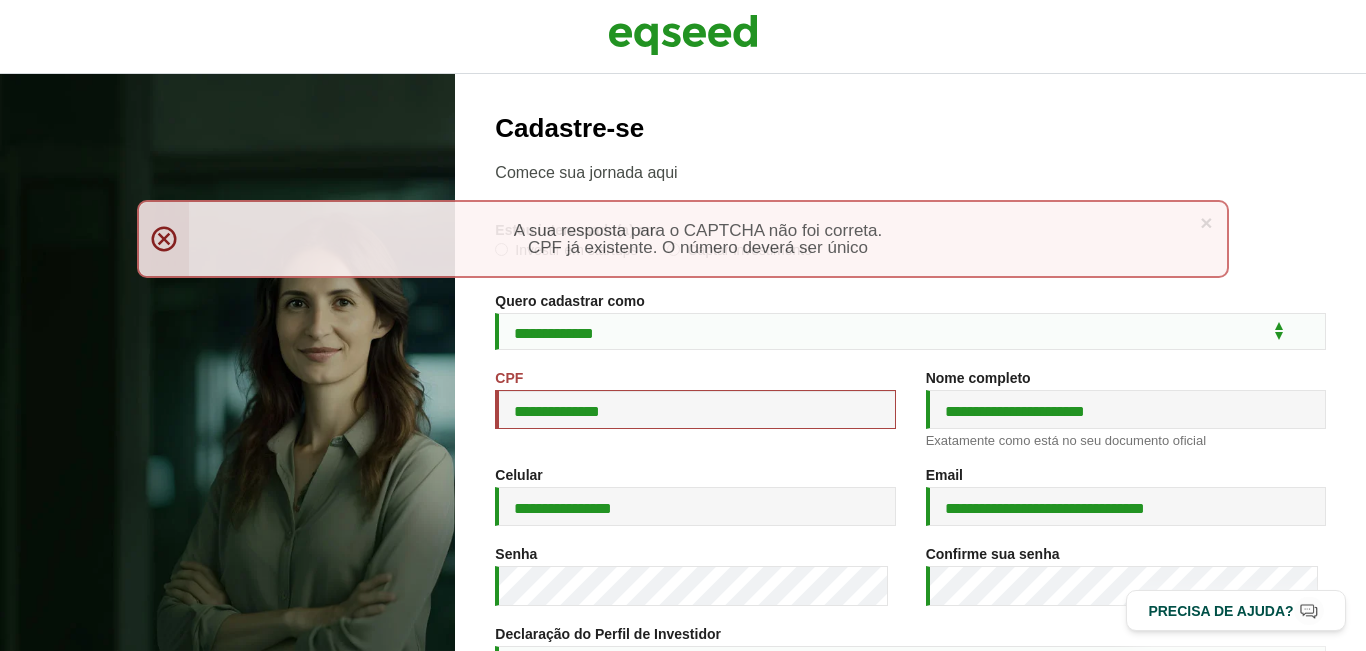scroll, scrollTop: 0, scrollLeft: 0, axis: both 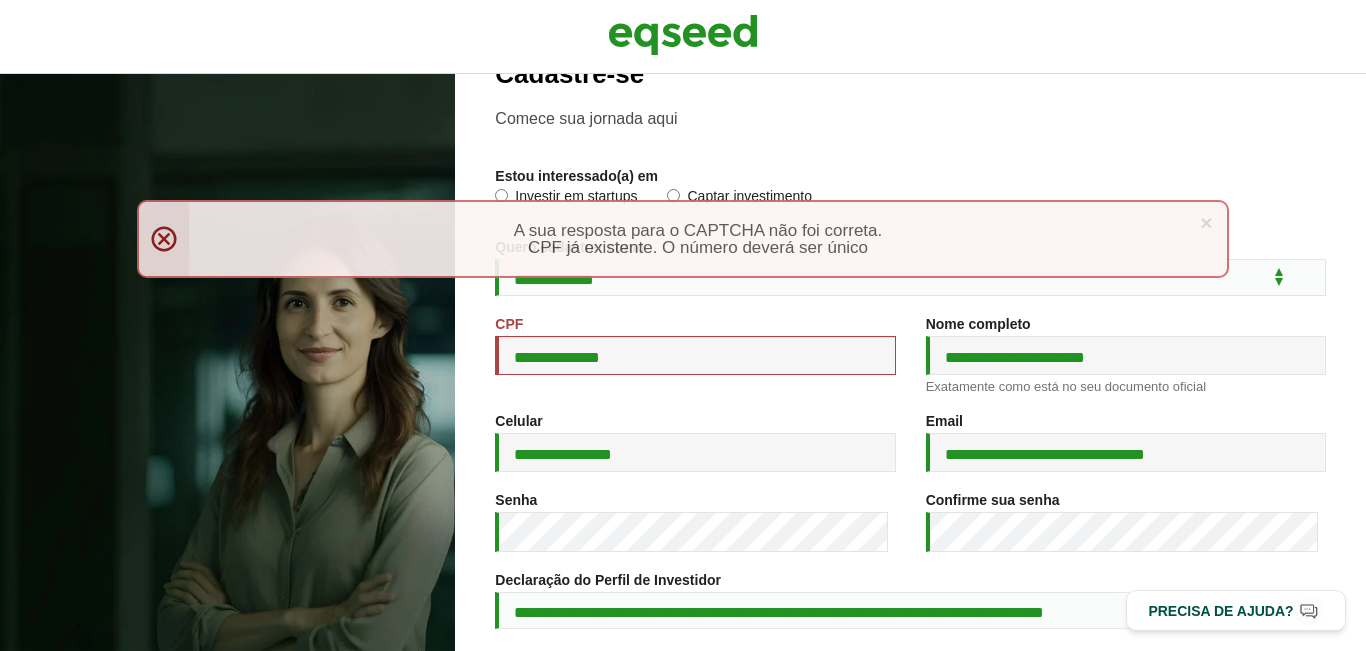 click on "Cadastre-se" at bounding box center [910, 74] 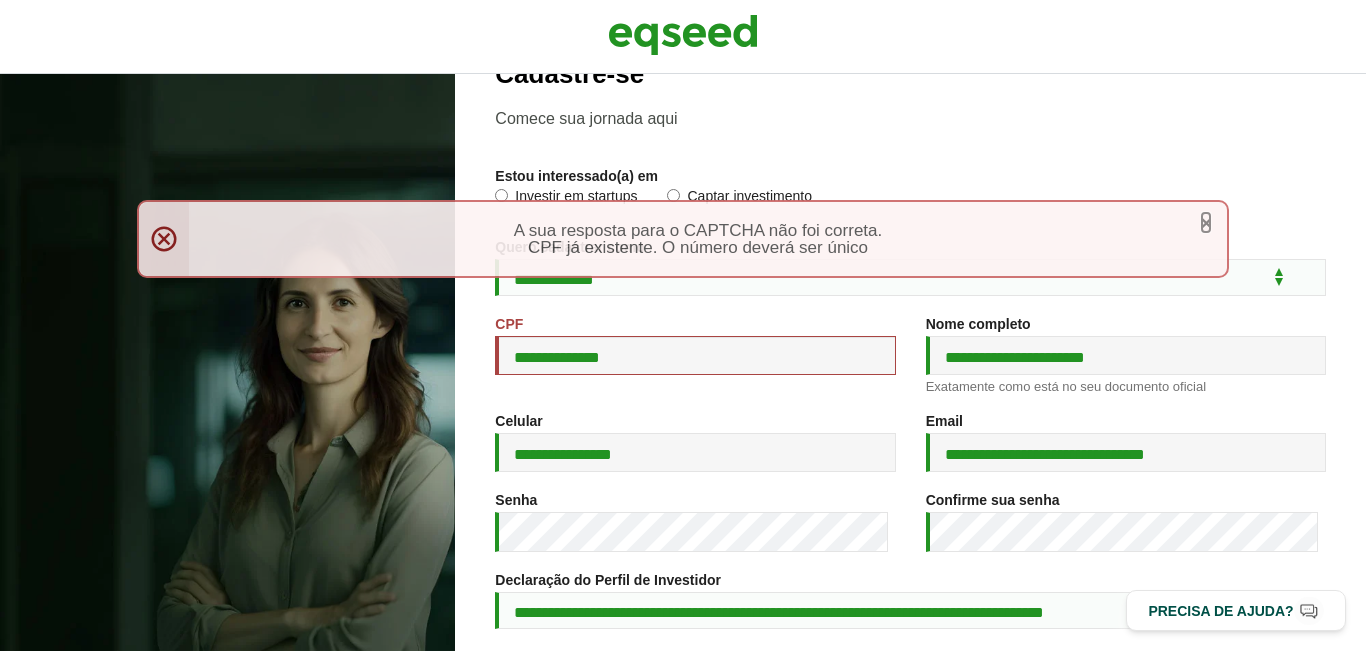 click on "×" at bounding box center (1206, 222) 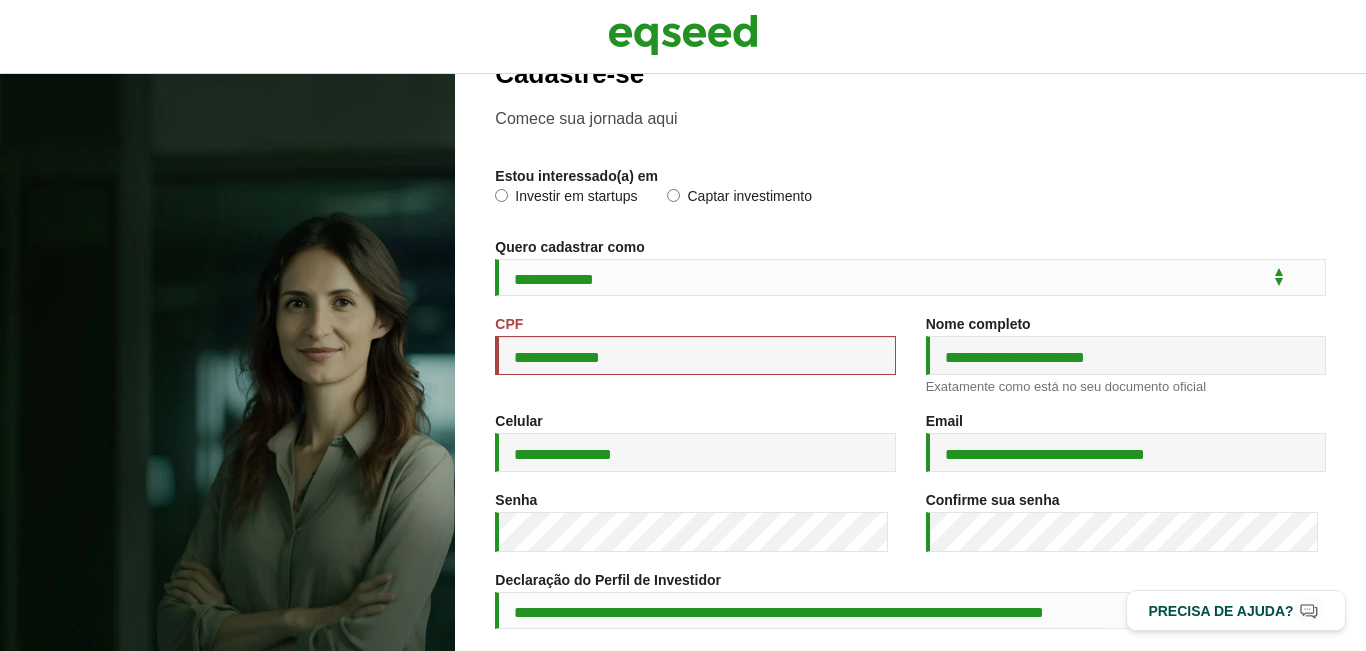 scroll, scrollTop: 0, scrollLeft: 0, axis: both 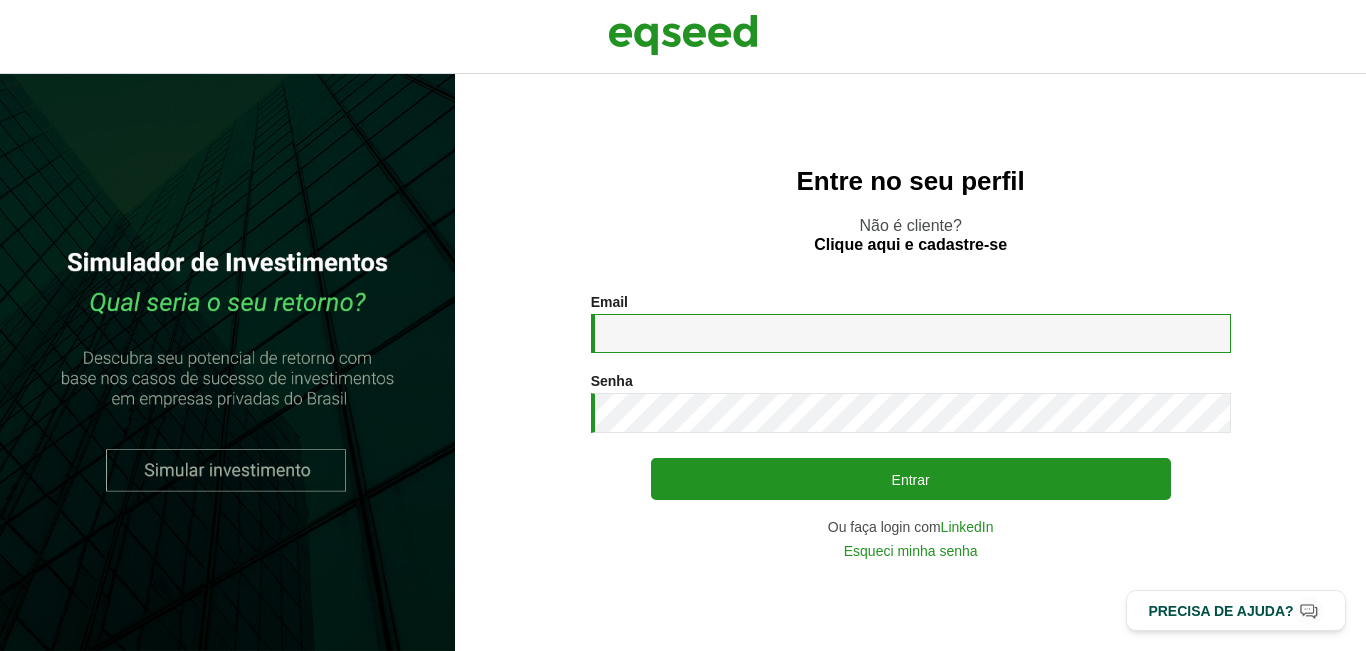 click on "Email  *" at bounding box center [911, 333] 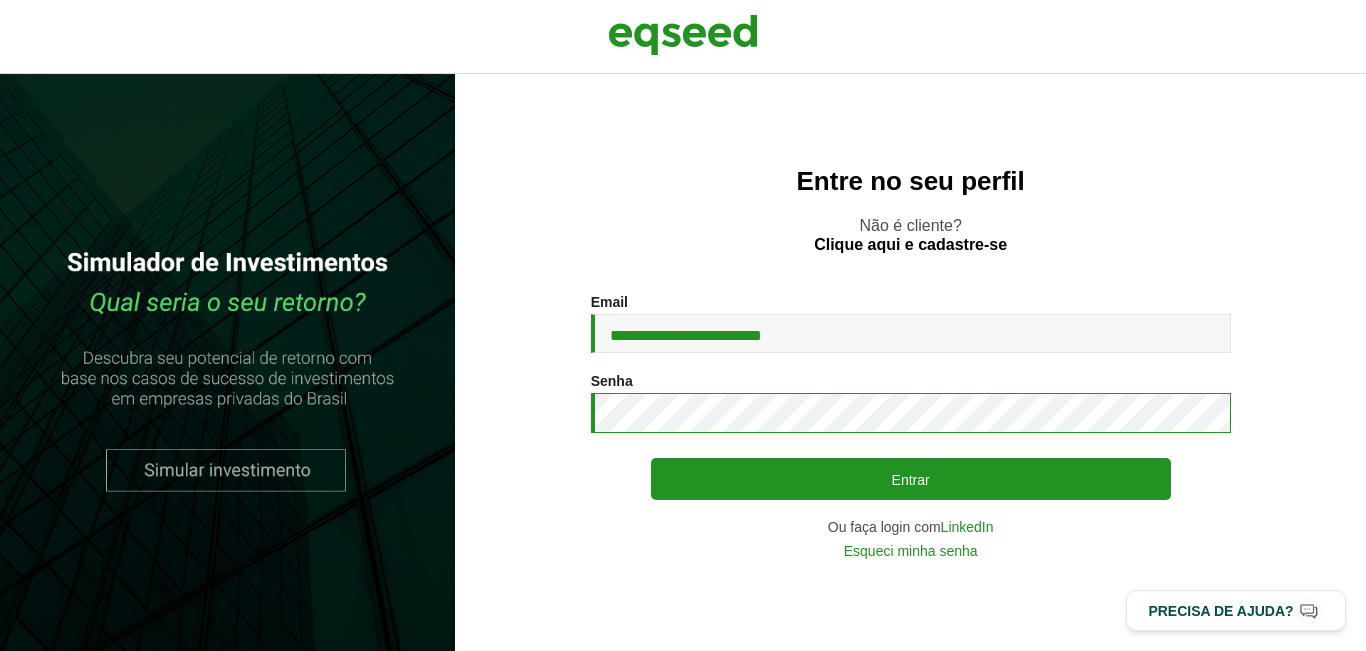click on "Entrar" at bounding box center (911, 479) 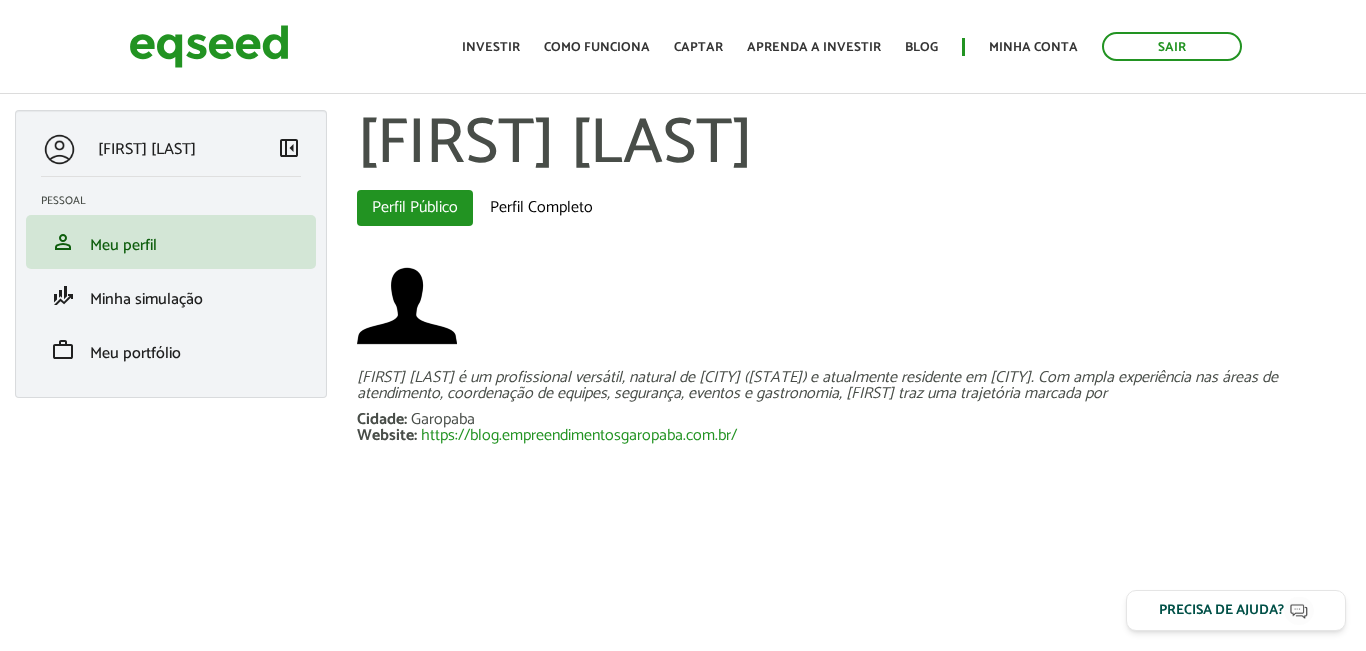 scroll, scrollTop: 0, scrollLeft: 0, axis: both 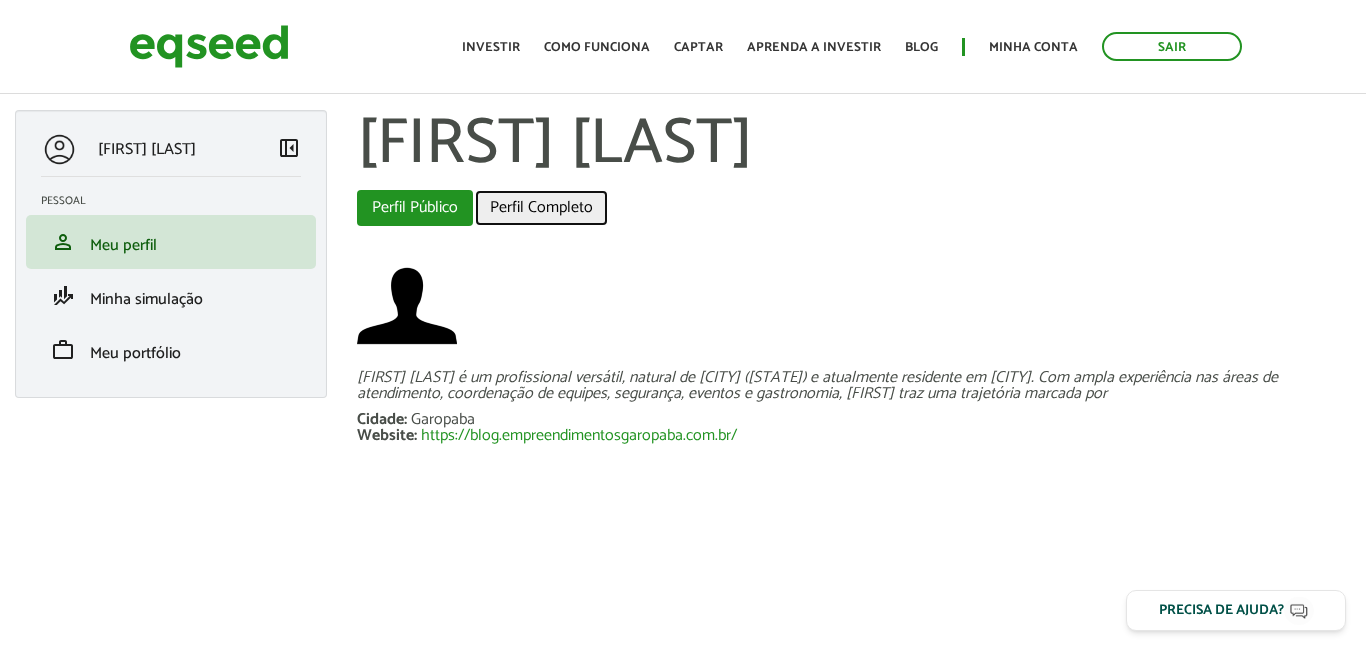 click on "Perfil Completo" at bounding box center [541, 208] 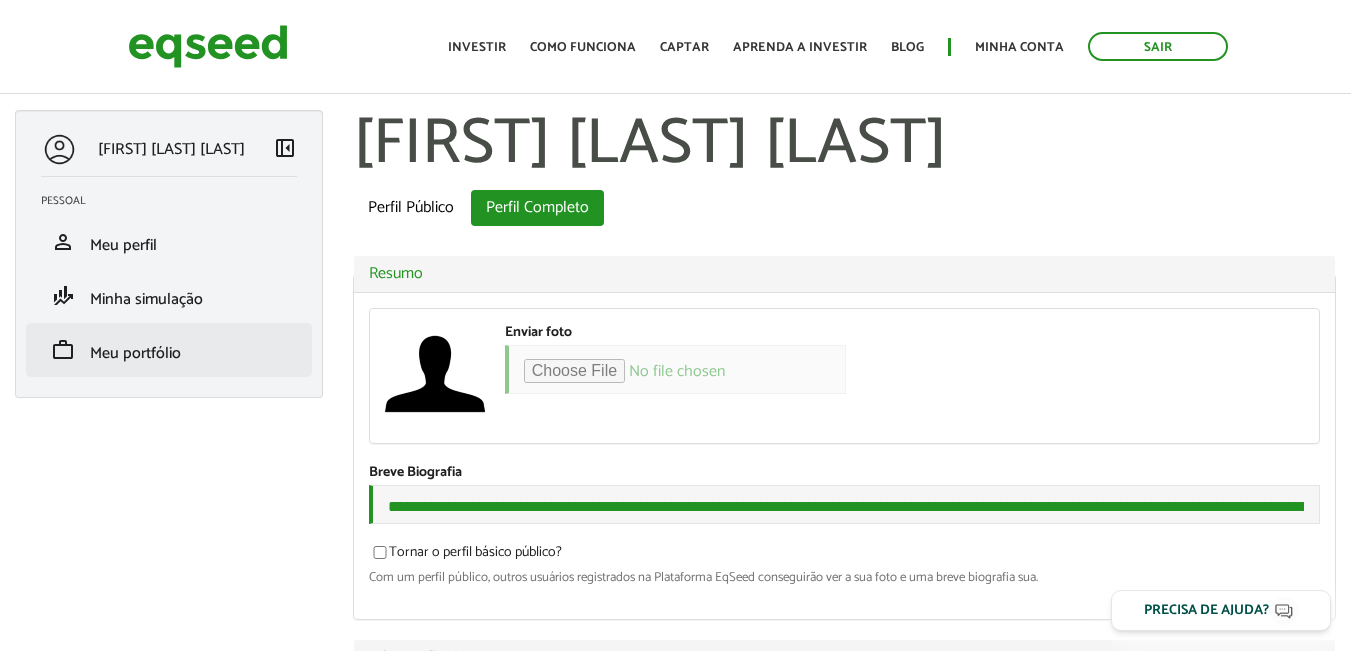 scroll, scrollTop: 0, scrollLeft: 0, axis: both 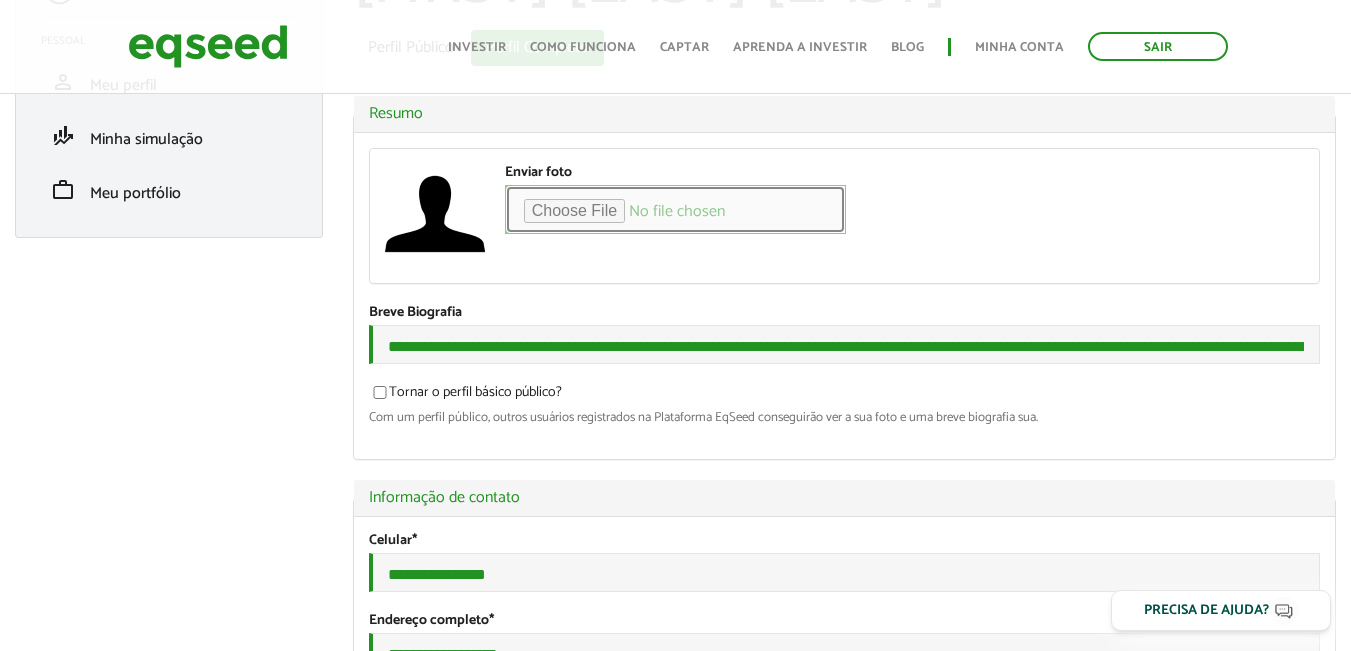 click on "Enviar foto" at bounding box center [675, 209] 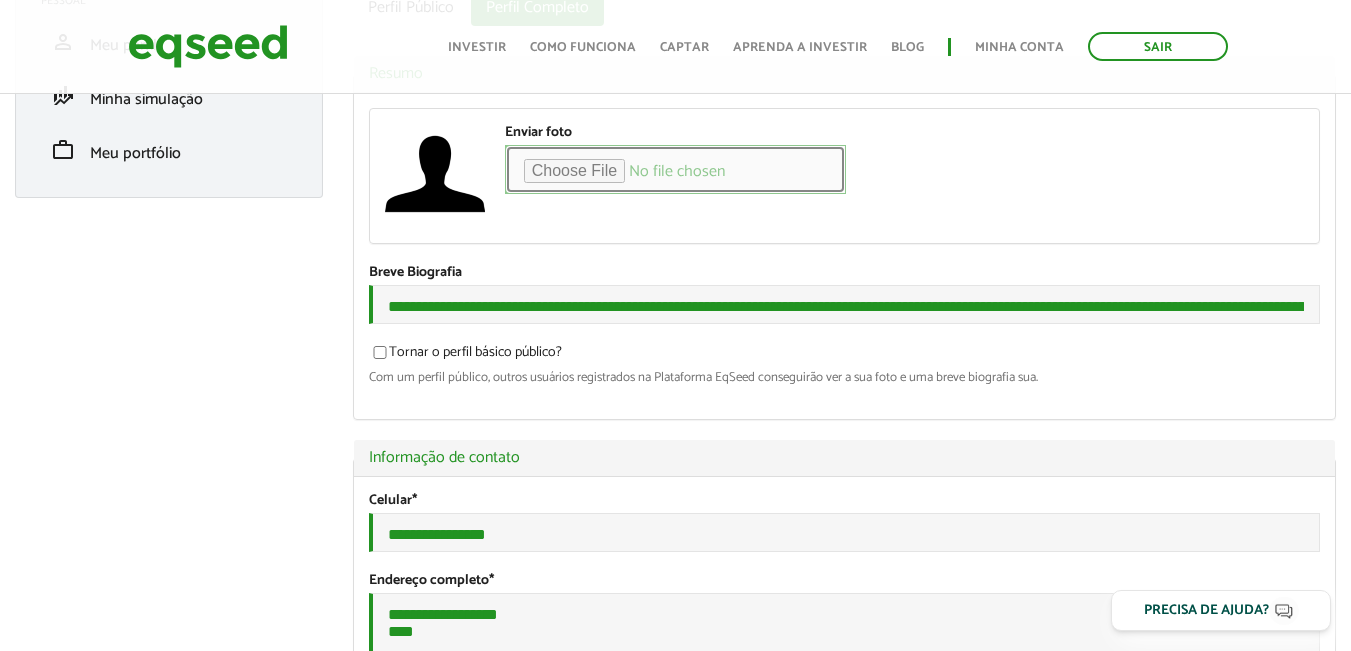scroll, scrollTop: 160, scrollLeft: 0, axis: vertical 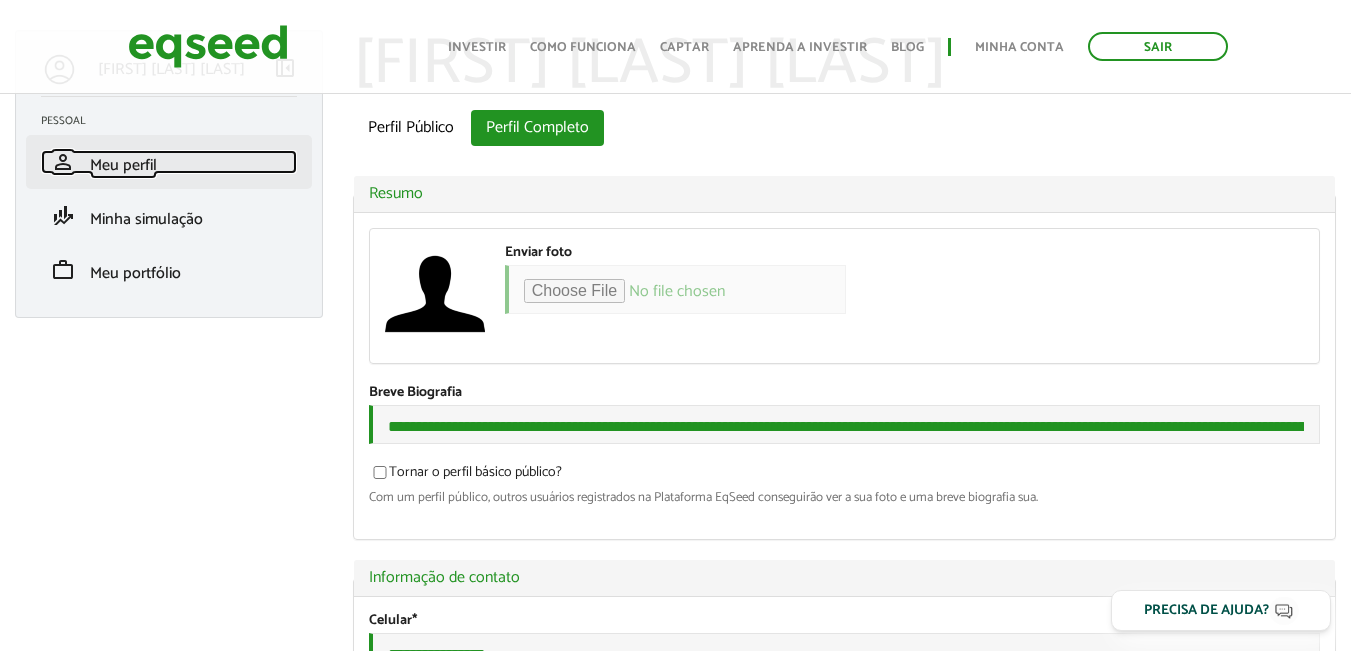 click on "Meu perfil" at bounding box center [123, 165] 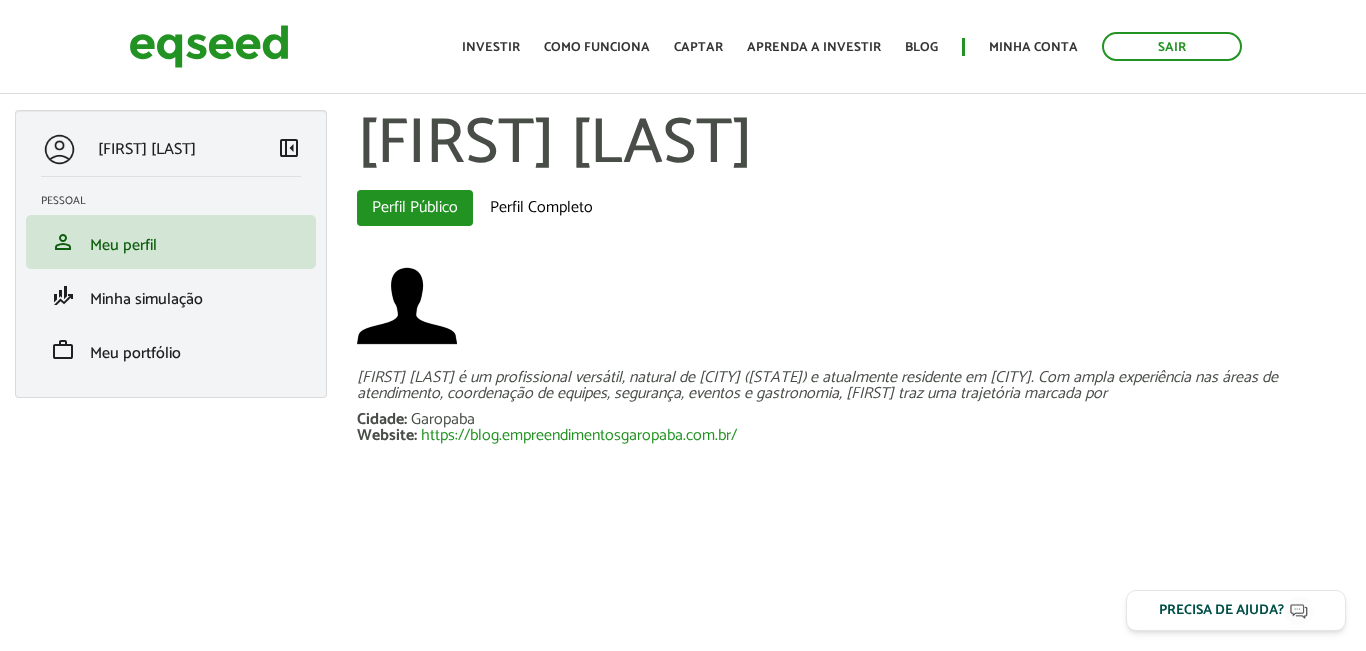 scroll, scrollTop: 0, scrollLeft: 0, axis: both 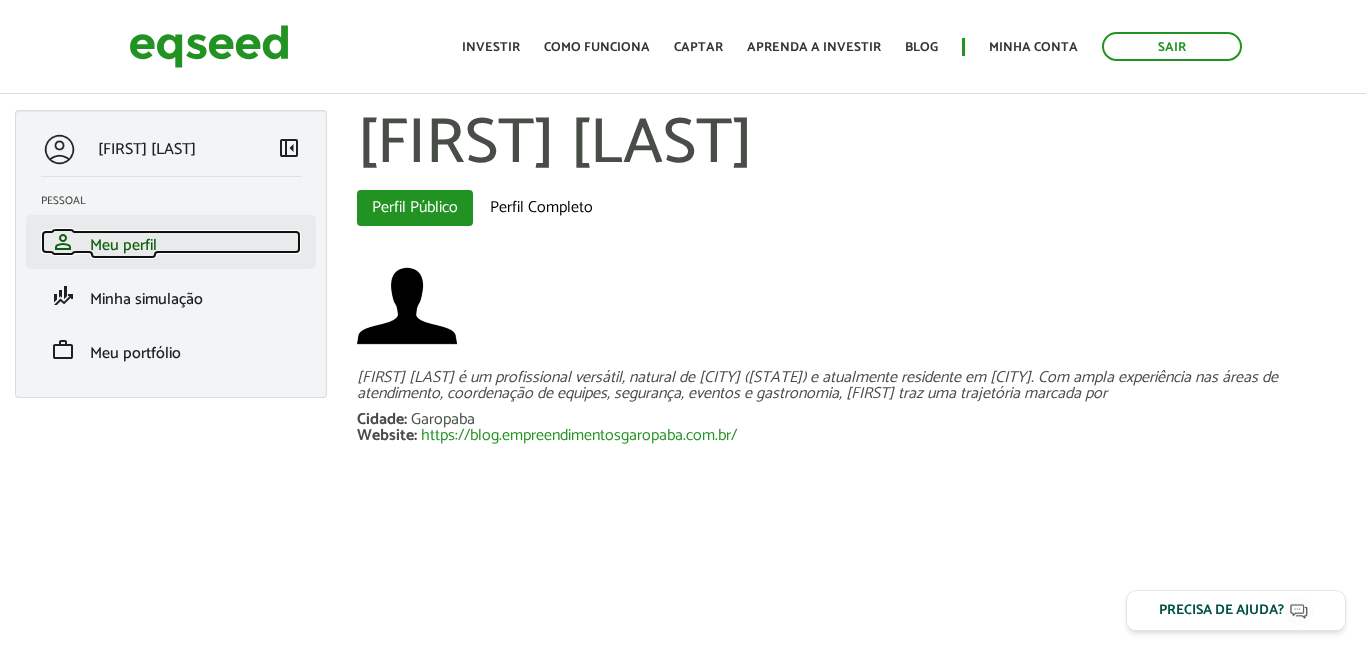 click on "person Meu perfil" at bounding box center [171, 242] 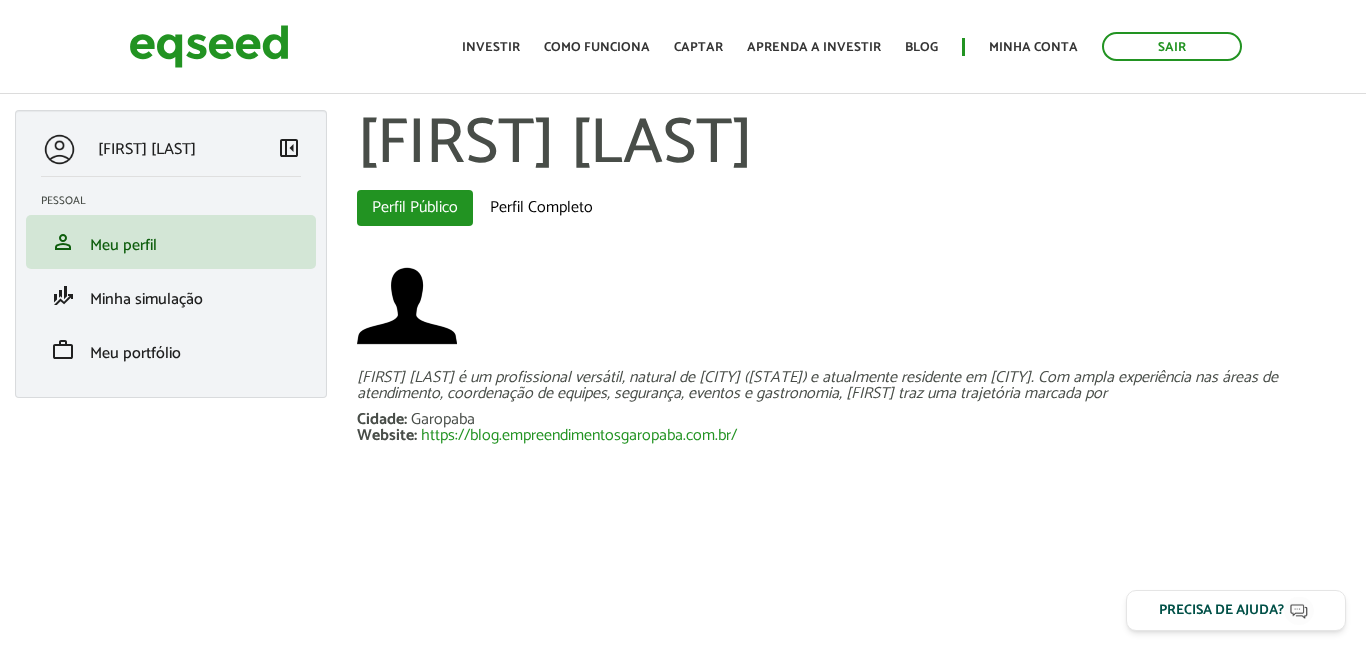 scroll, scrollTop: 0, scrollLeft: 0, axis: both 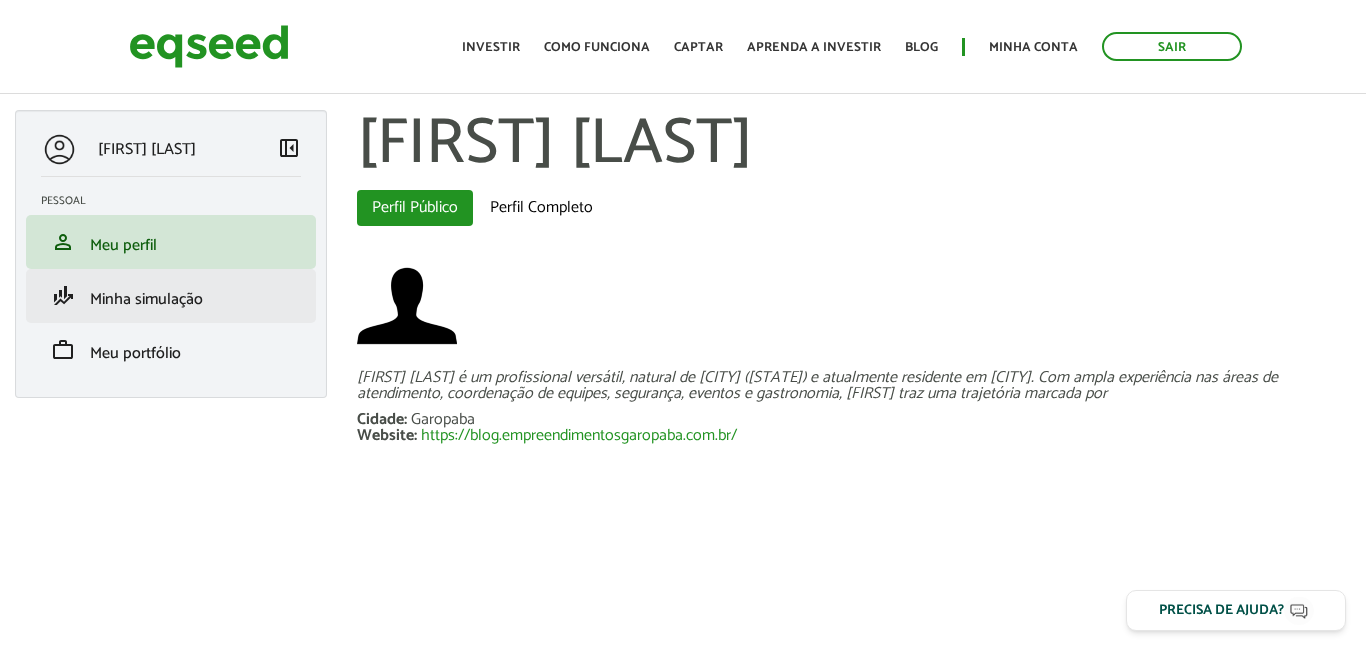 click on "Minha simulação" at bounding box center (146, 299) 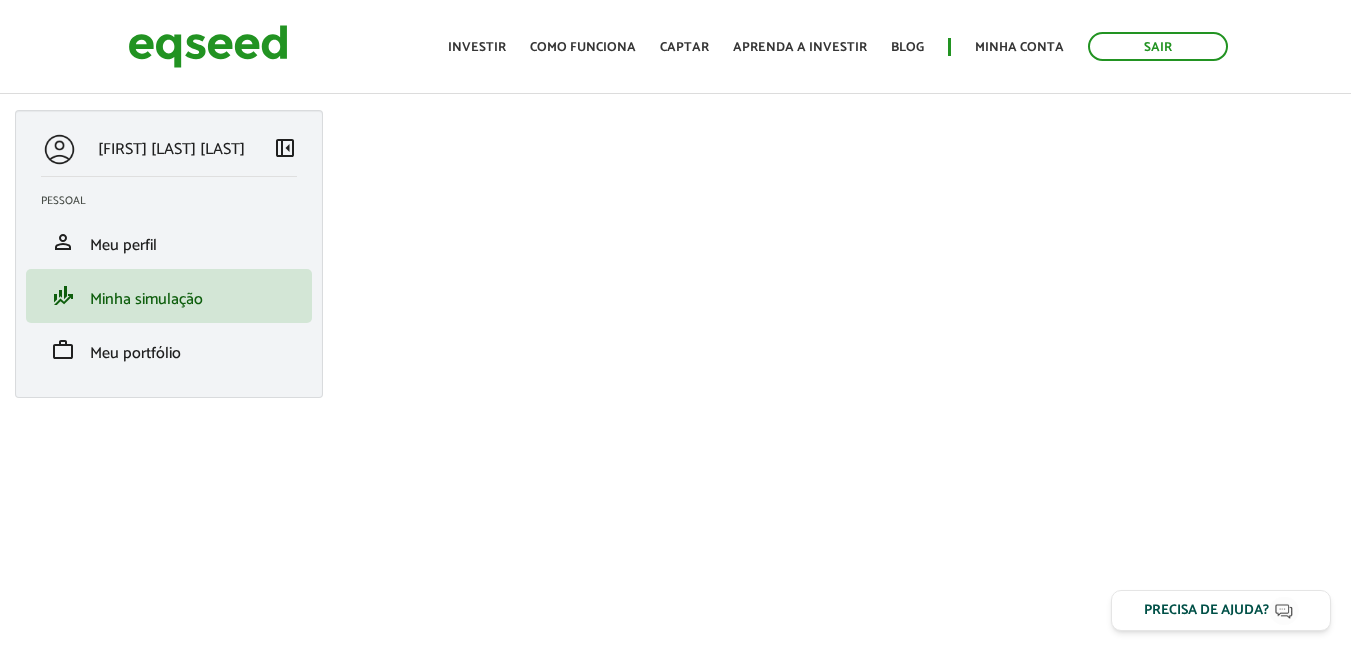 scroll, scrollTop: 0, scrollLeft: 0, axis: both 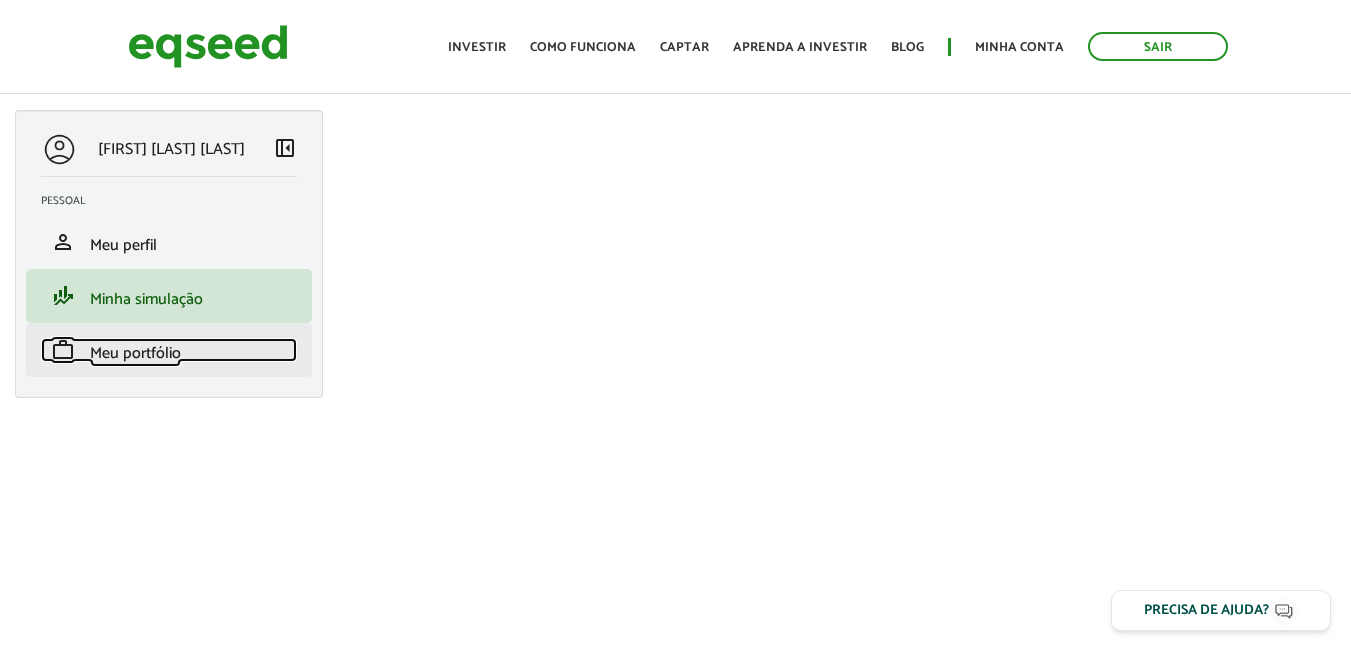 click on "work Meu portfólio" at bounding box center [169, 350] 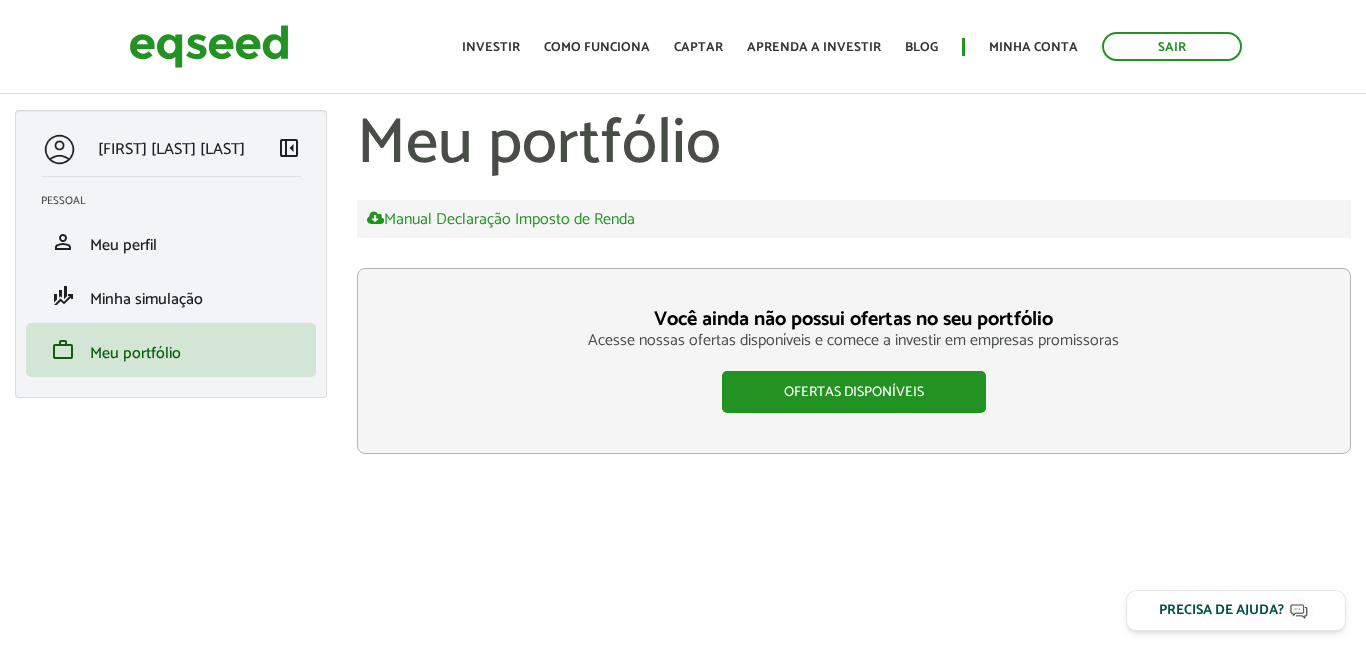 scroll, scrollTop: 0, scrollLeft: 0, axis: both 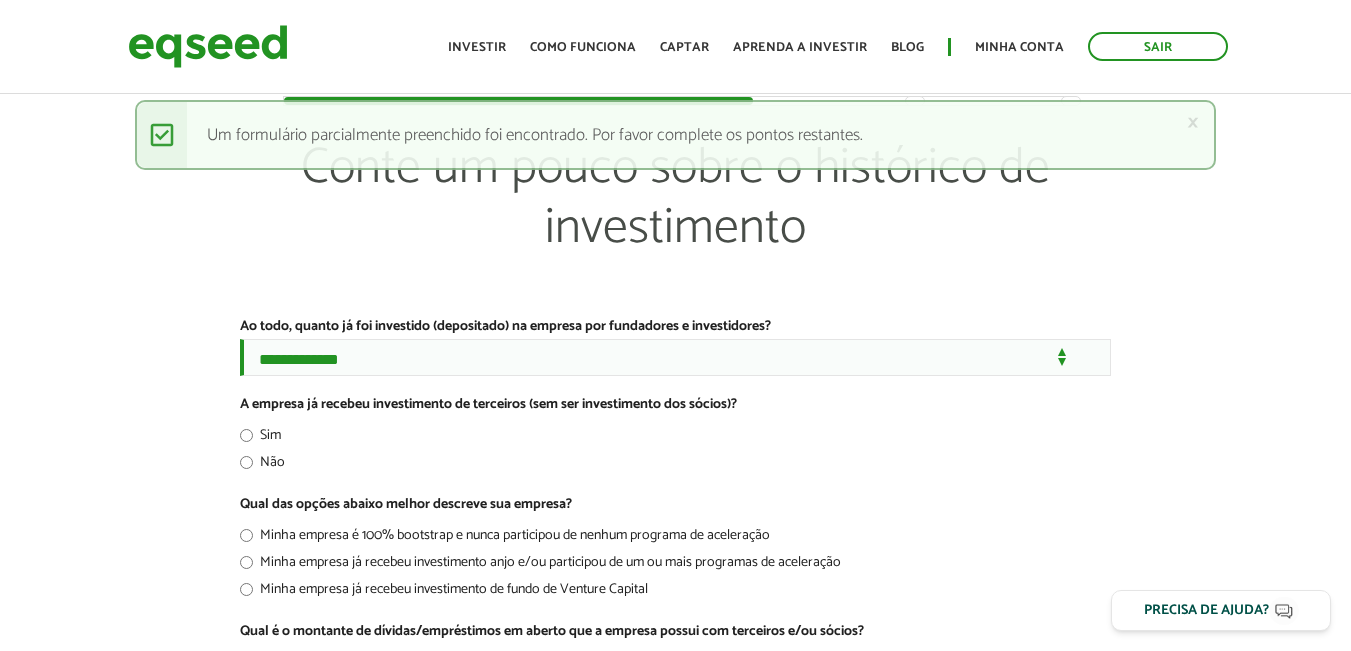 click on "Conte um pouco sobre o histórico de investimento" at bounding box center (676, 228) 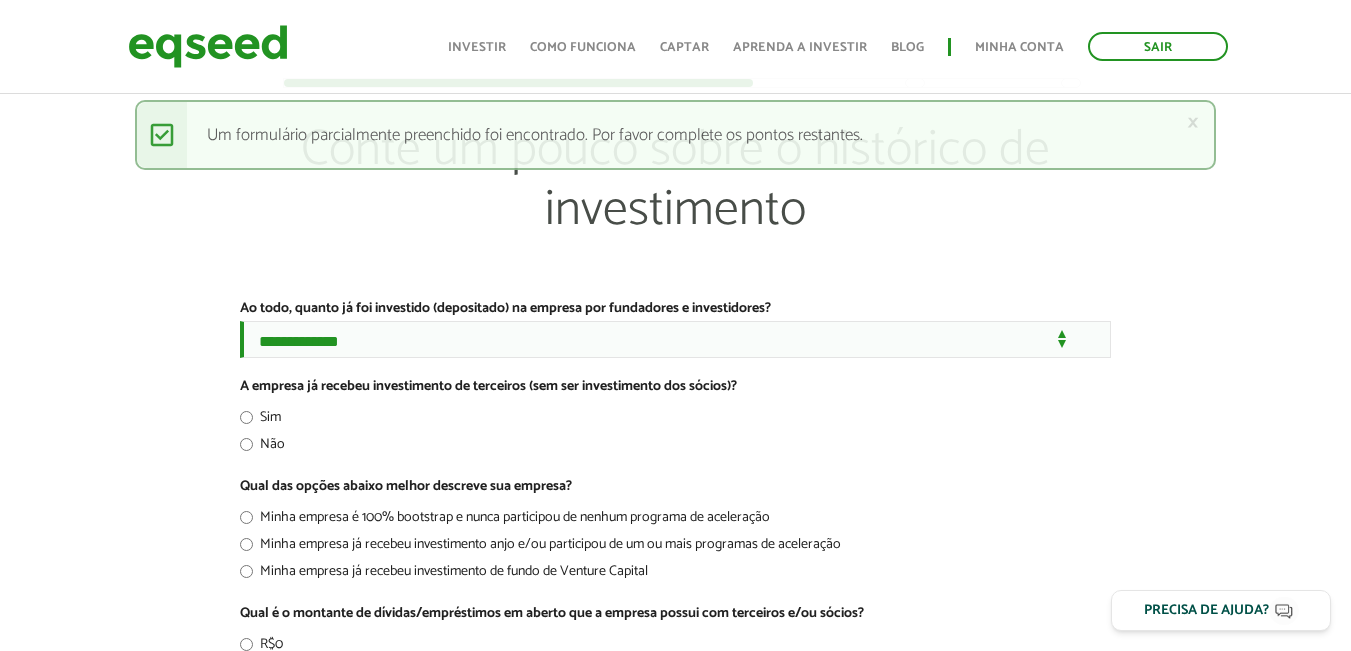 scroll, scrollTop: 0, scrollLeft: 0, axis: both 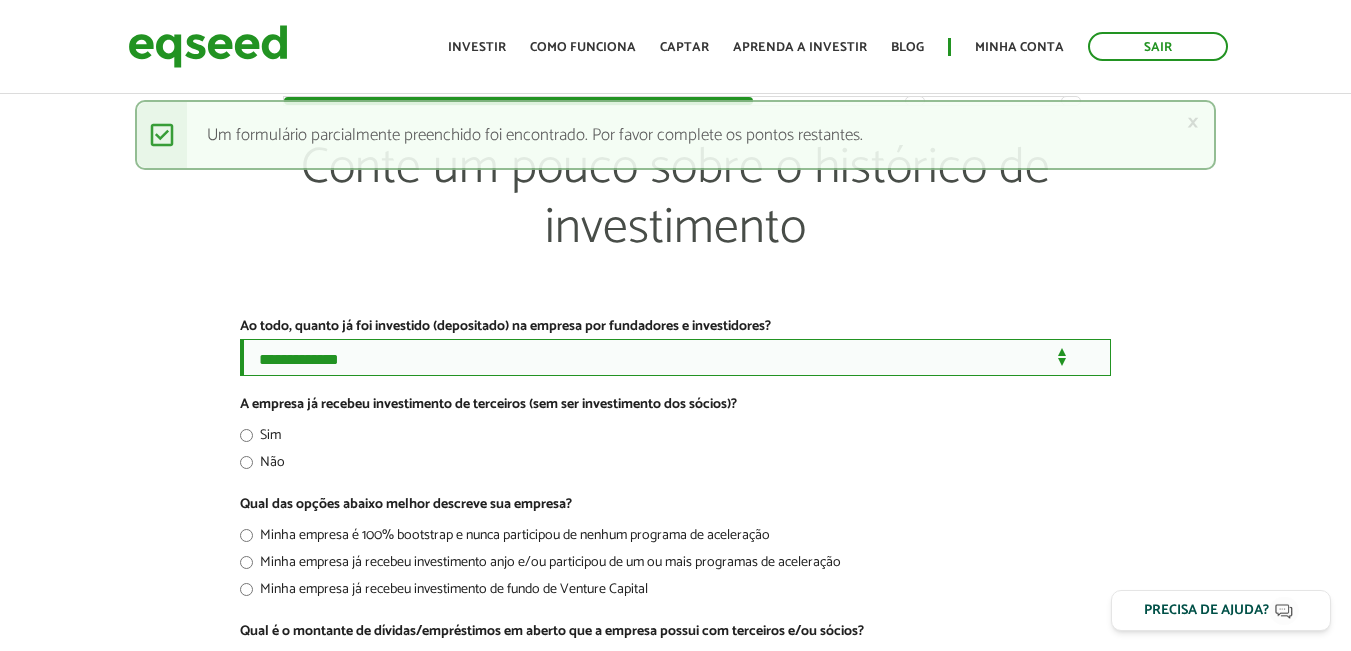 click on "**********" at bounding box center (675, 357) 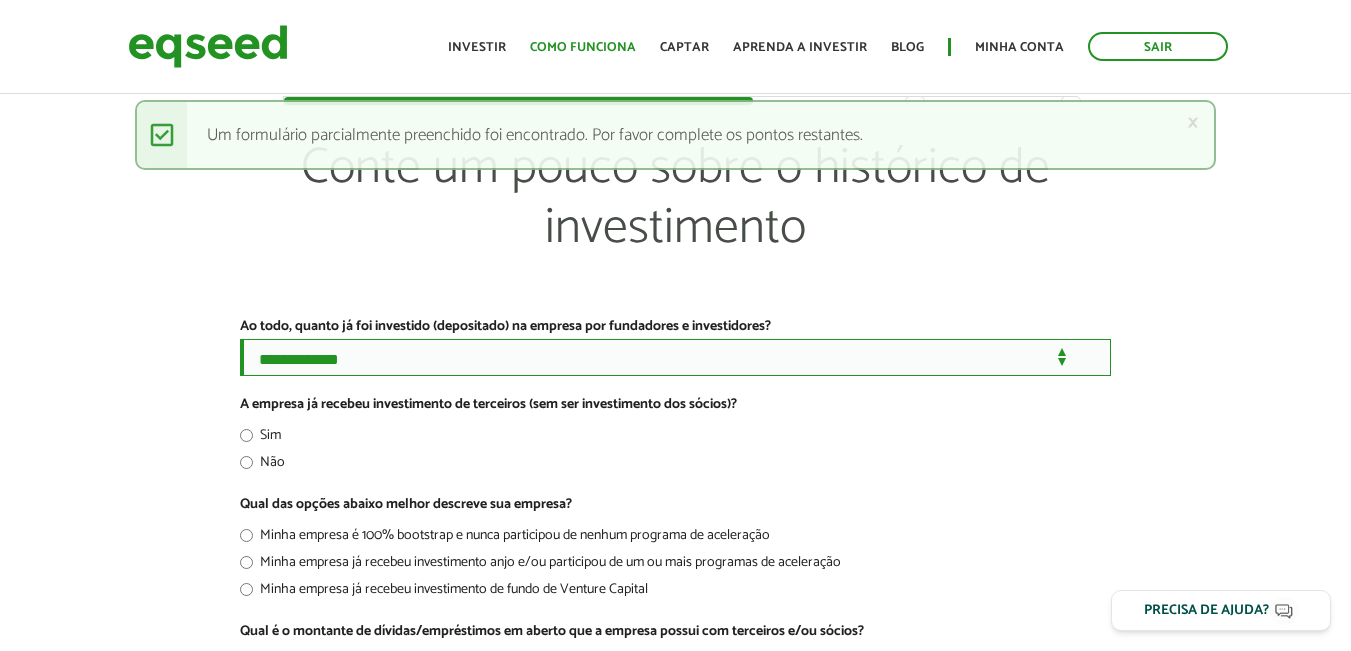 click on "**********" at bounding box center [675, 357] 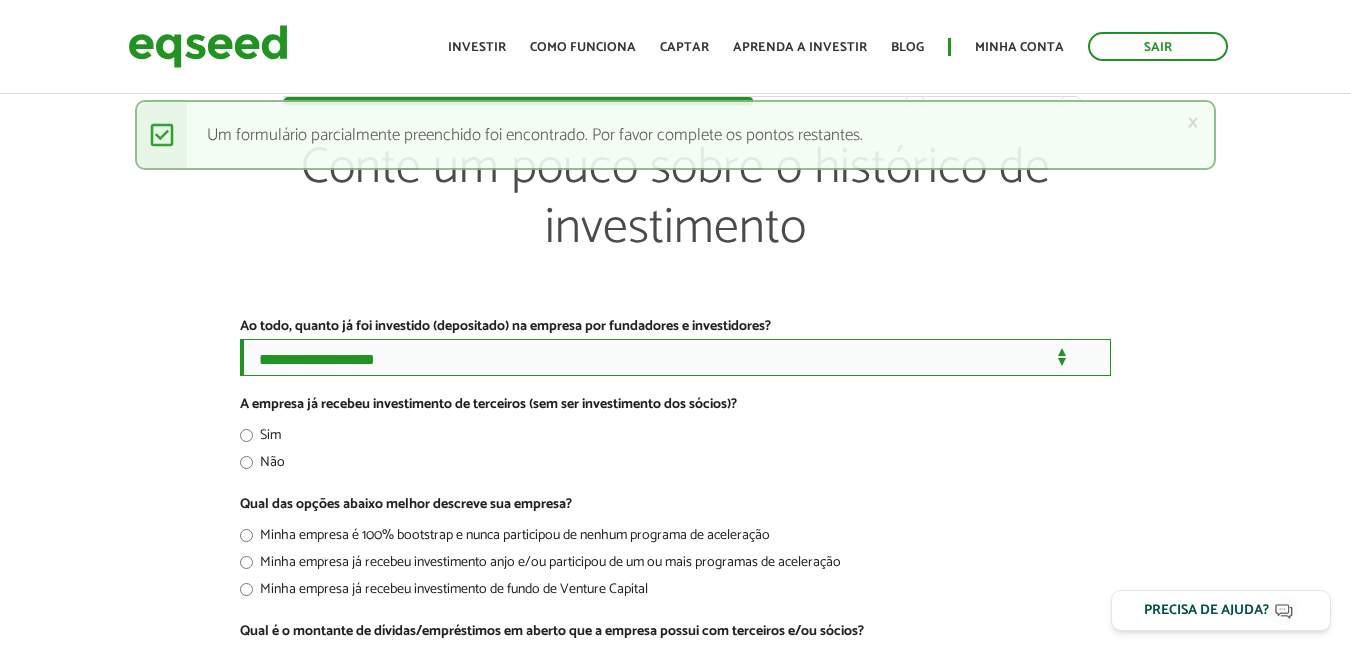select on "*" 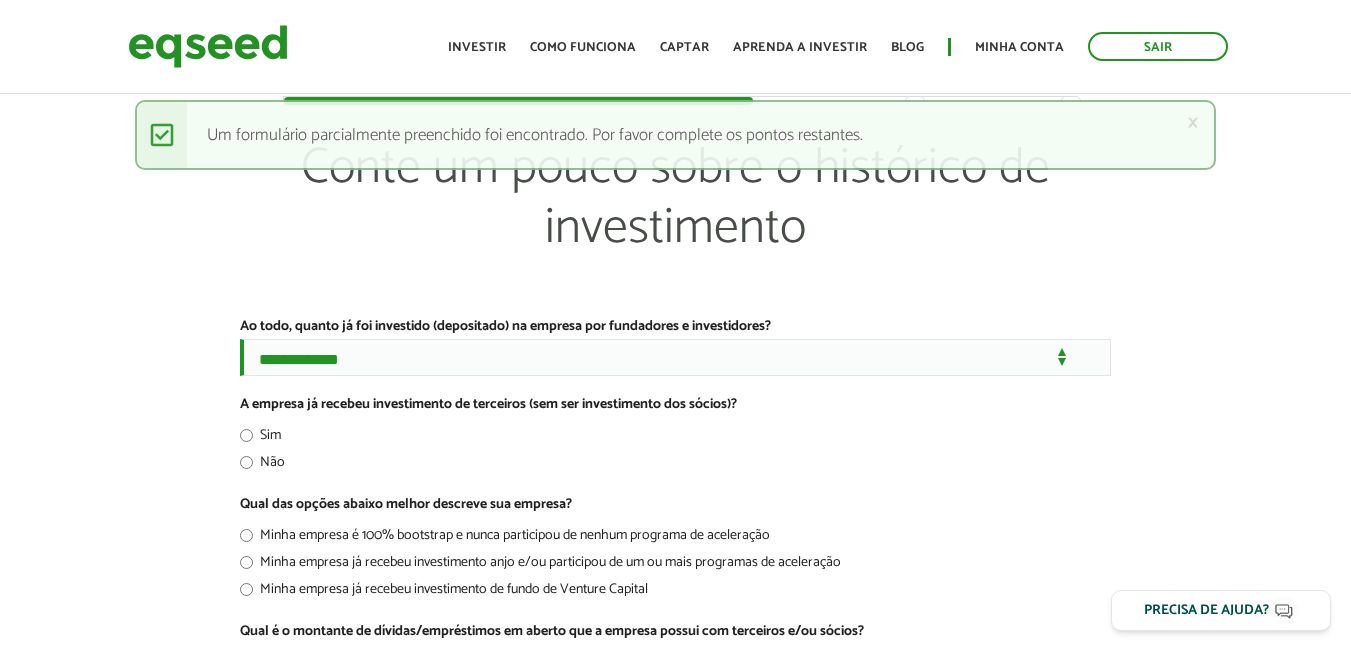 click on "**********" at bounding box center [675, 541] 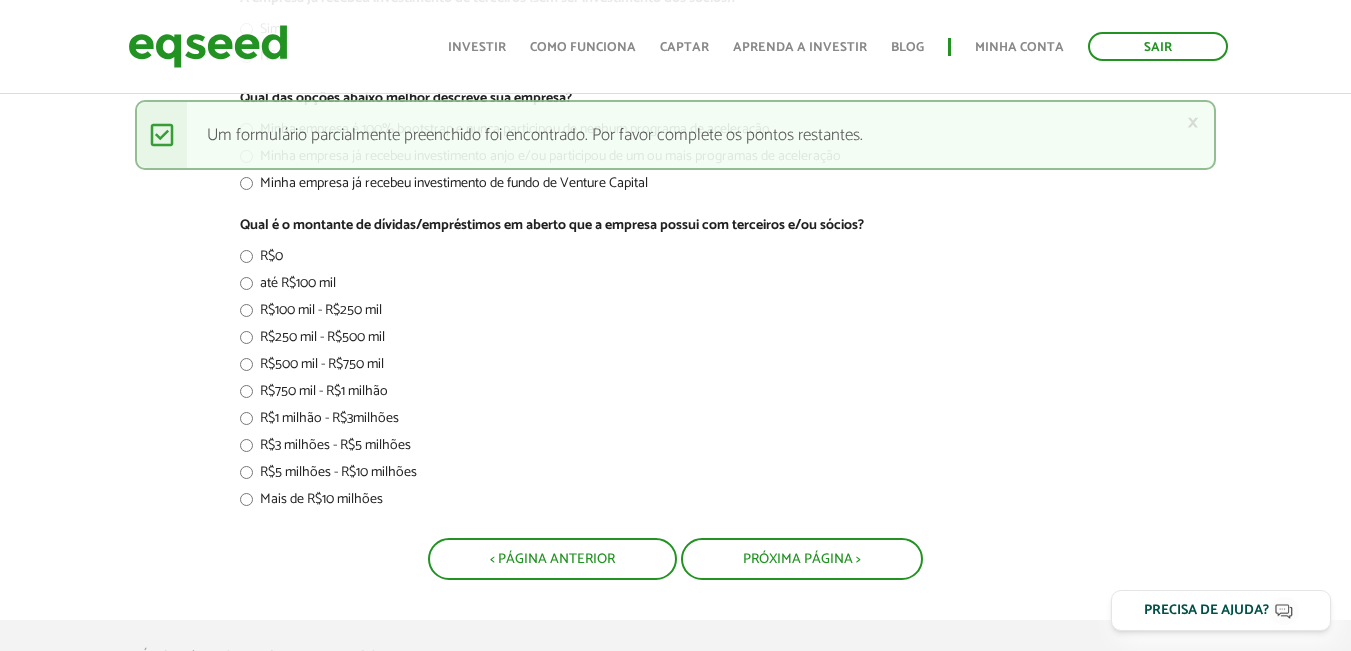 scroll, scrollTop: 480, scrollLeft: 0, axis: vertical 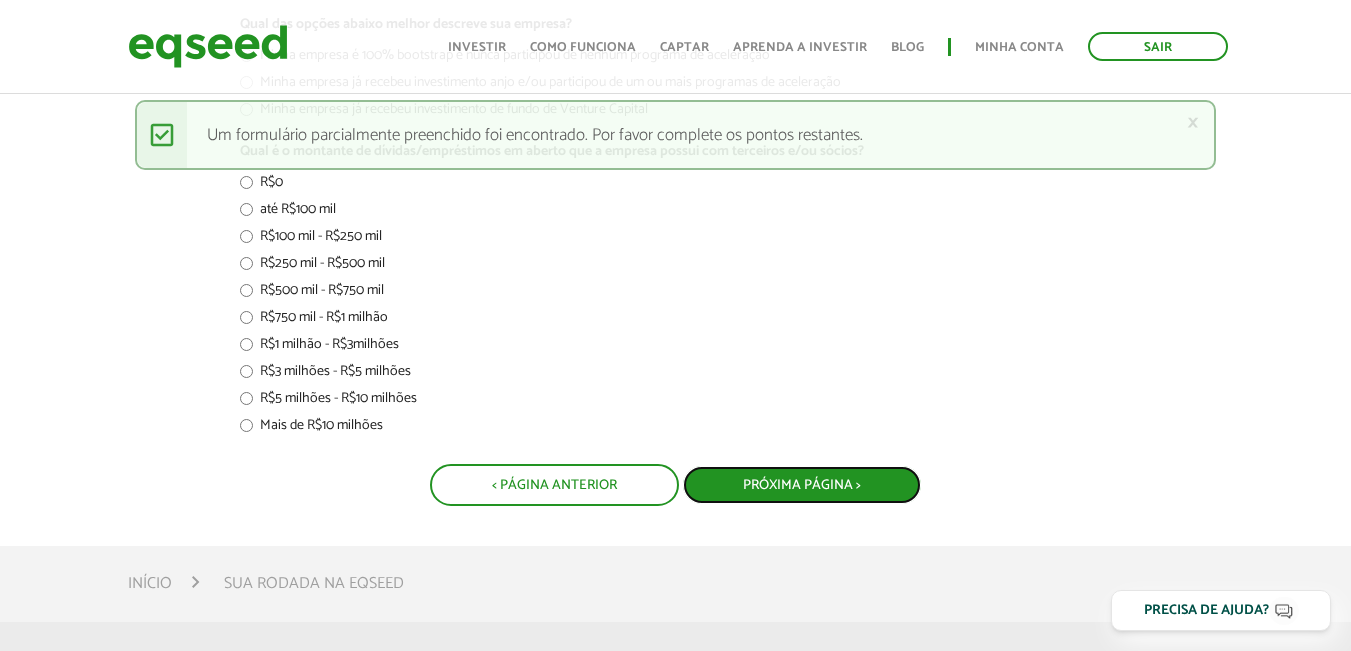 click on "Próxima Página >" at bounding box center [802, 485] 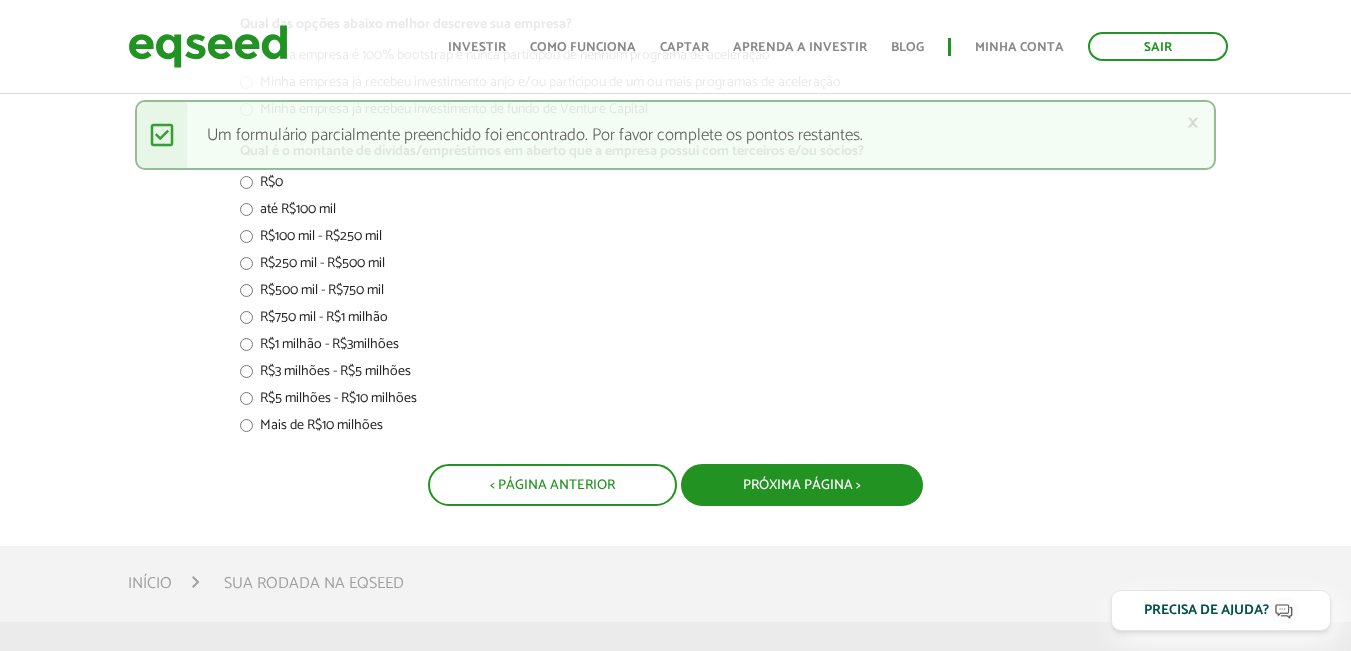 scroll, scrollTop: 339, scrollLeft: 0, axis: vertical 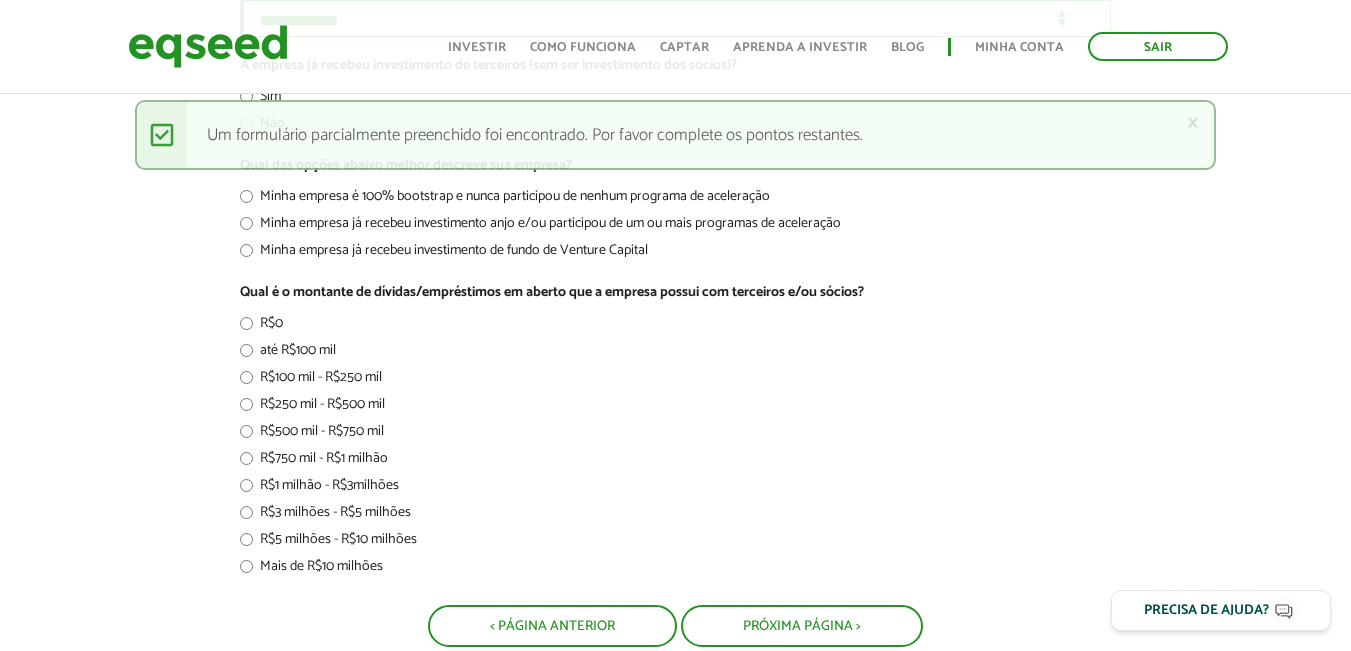 select on "*" 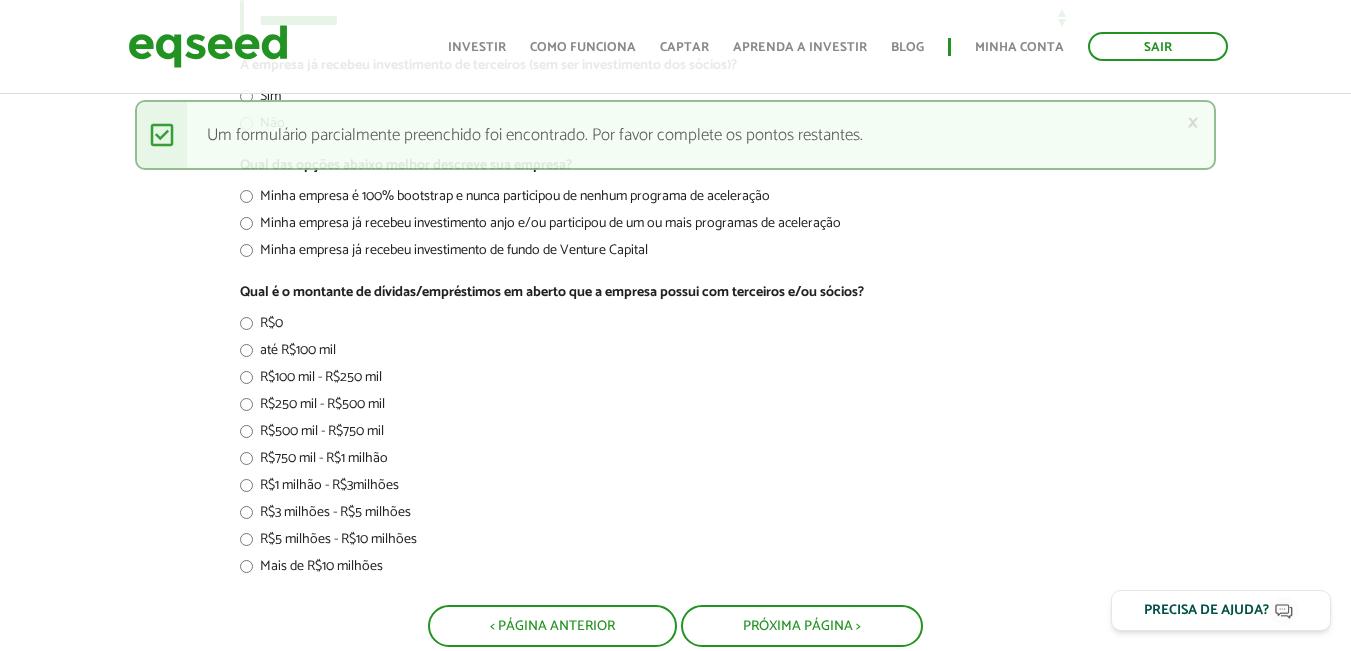 click on "R$1 milhão - R$3milhões" at bounding box center (675, 488) 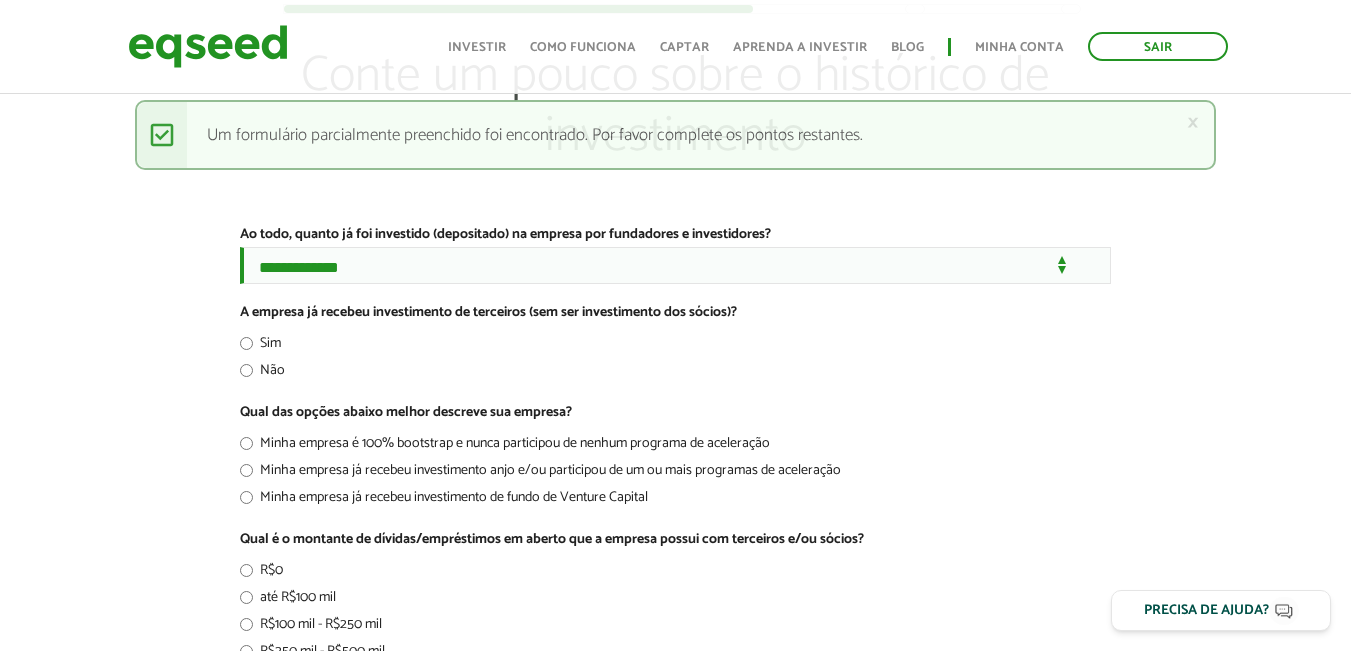 scroll, scrollTop: 19, scrollLeft: 0, axis: vertical 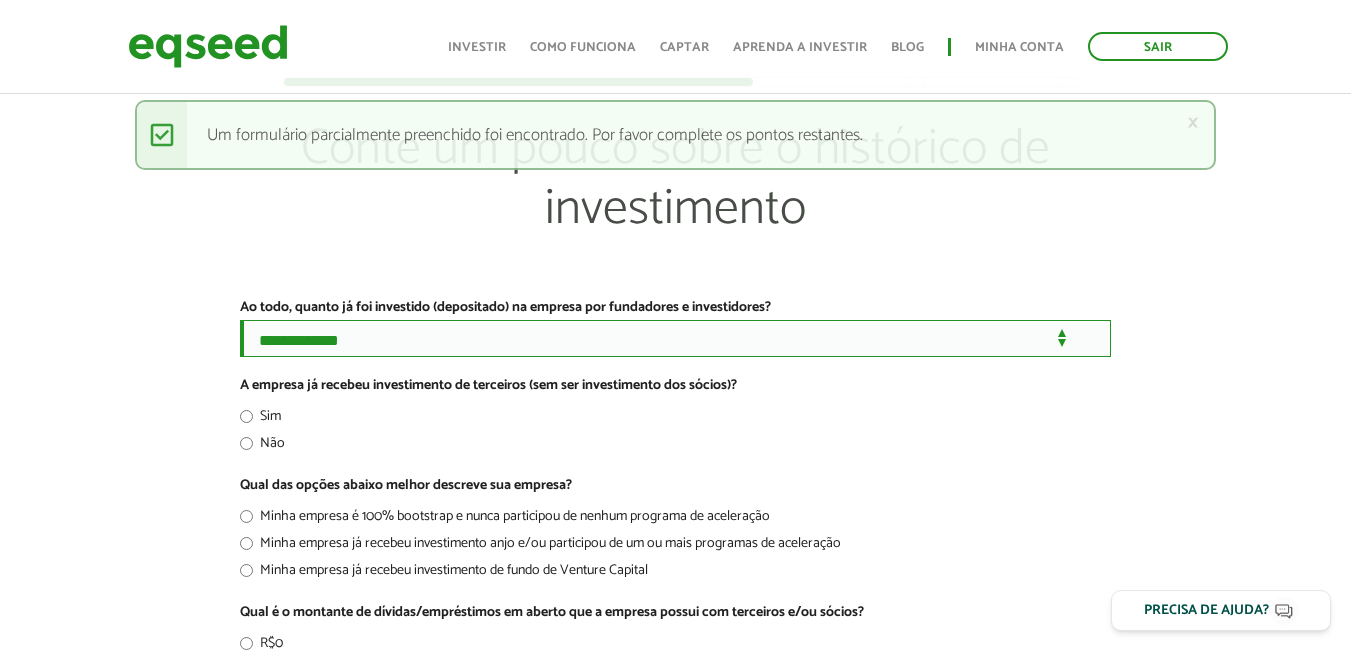 click on "**********" at bounding box center [675, 338] 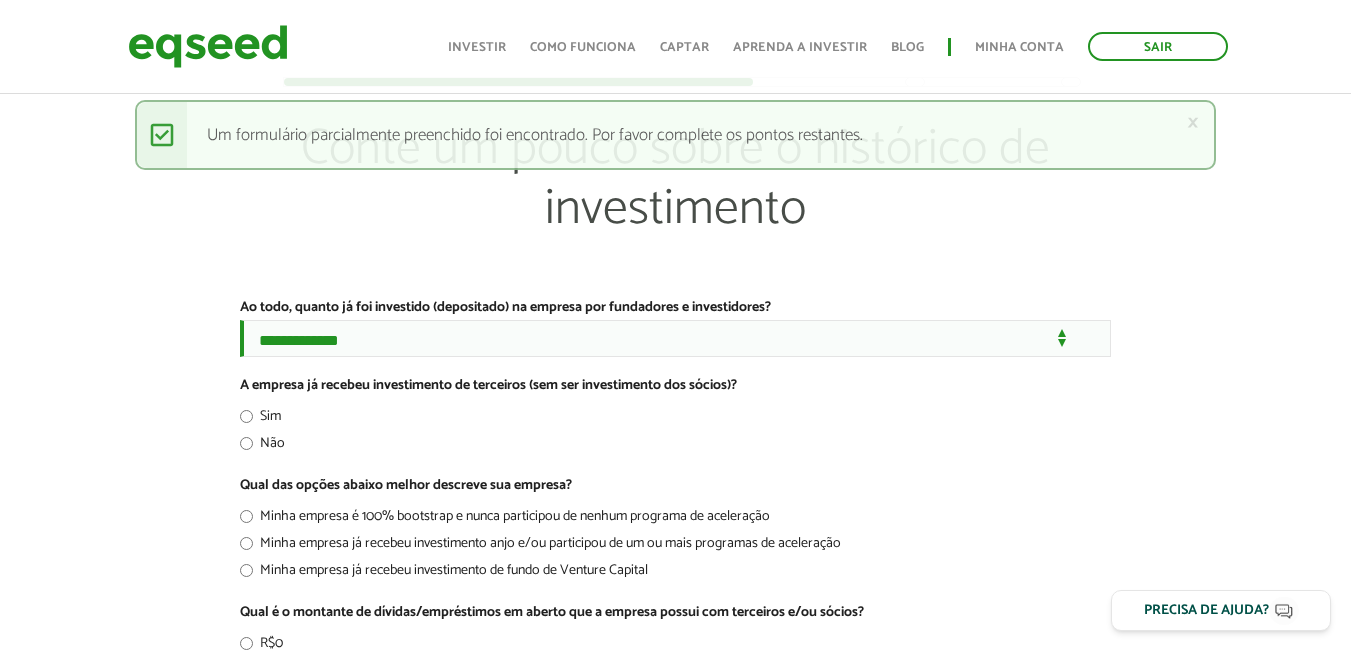 click on "Qual das opções abaixo melhor descreve sua empresa?  *
Minha empresa é 100% bootstrap e nunca participou de nenhum programa de aceleração
Minha empresa já recebeu investimento anjo e/ou participou de um ou mais programas de aceleração
Minha empresa já recebeu investimento de fundo de Venture Capital" at bounding box center [675, 530] 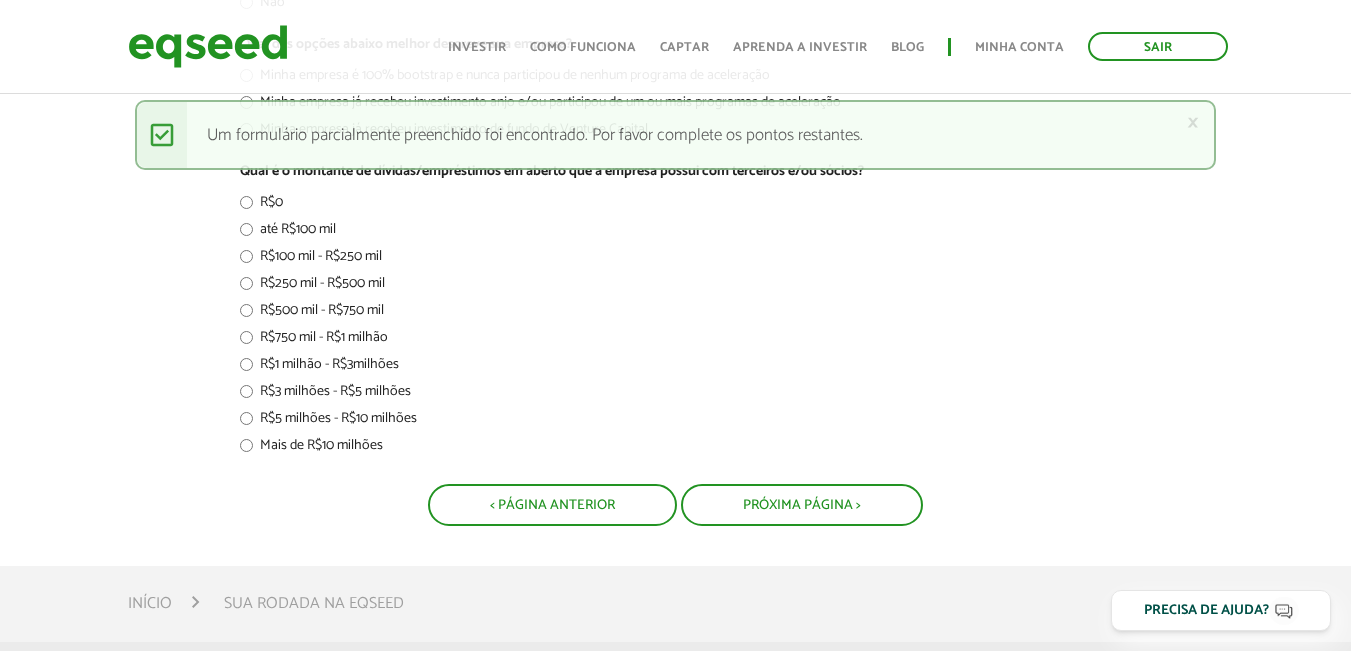 scroll, scrollTop: 459, scrollLeft: 0, axis: vertical 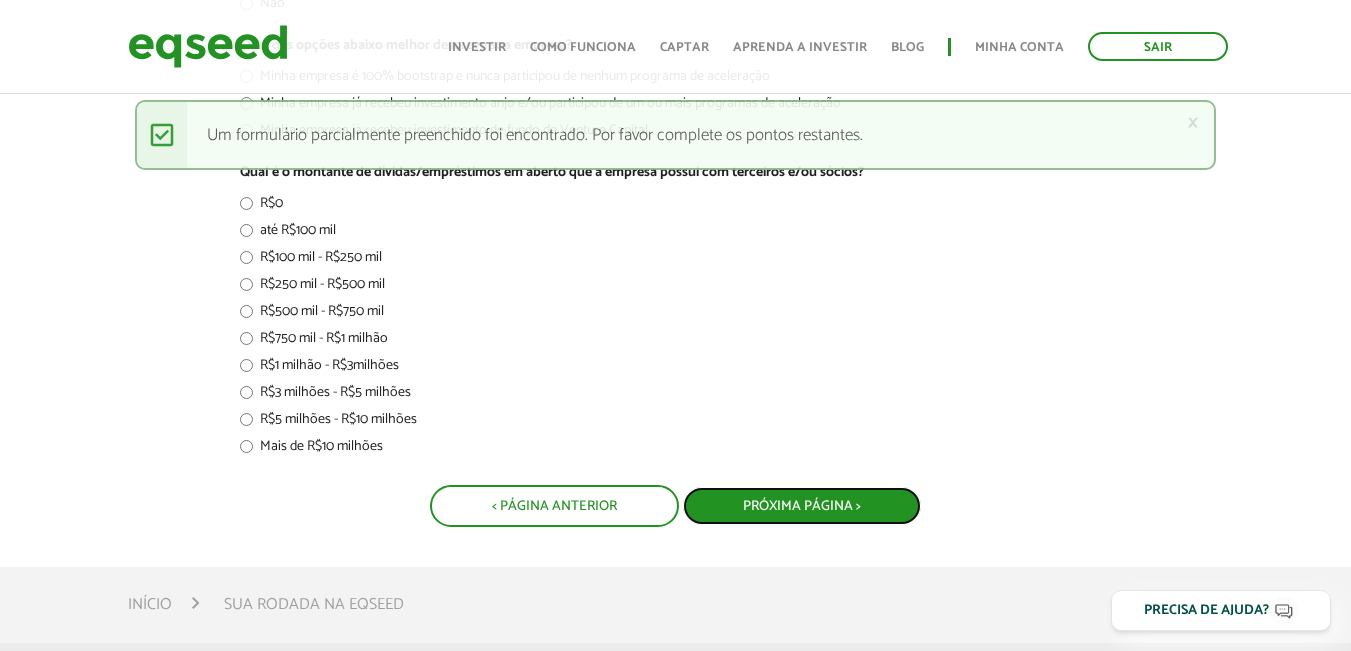 click on "Próxima Página >" at bounding box center (802, 506) 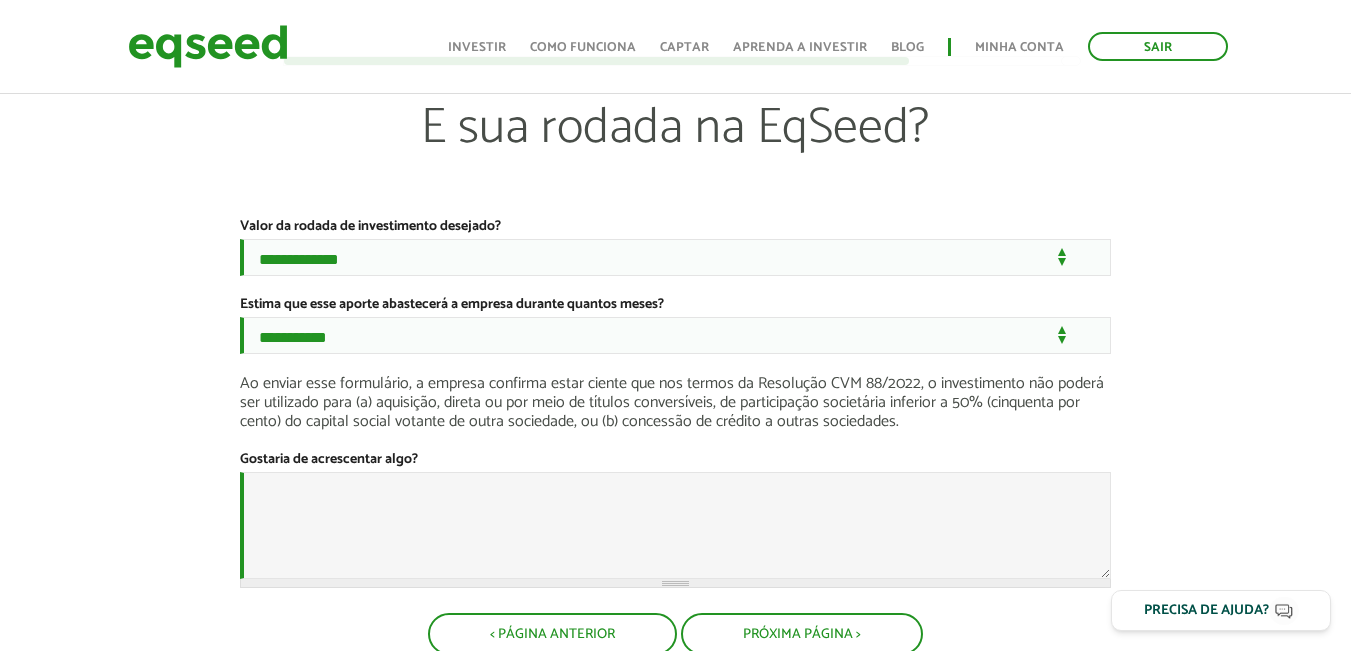 scroll, scrollTop: 80, scrollLeft: 0, axis: vertical 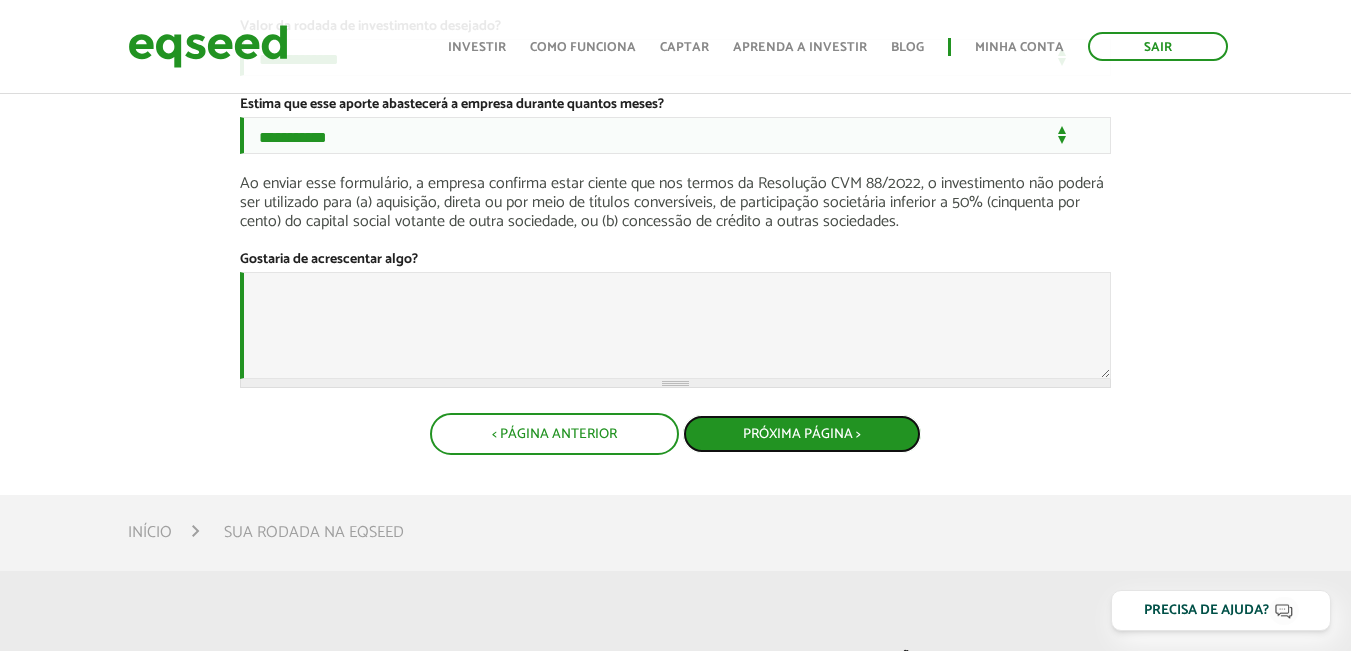 click on "Próxima Página >" at bounding box center (802, 434) 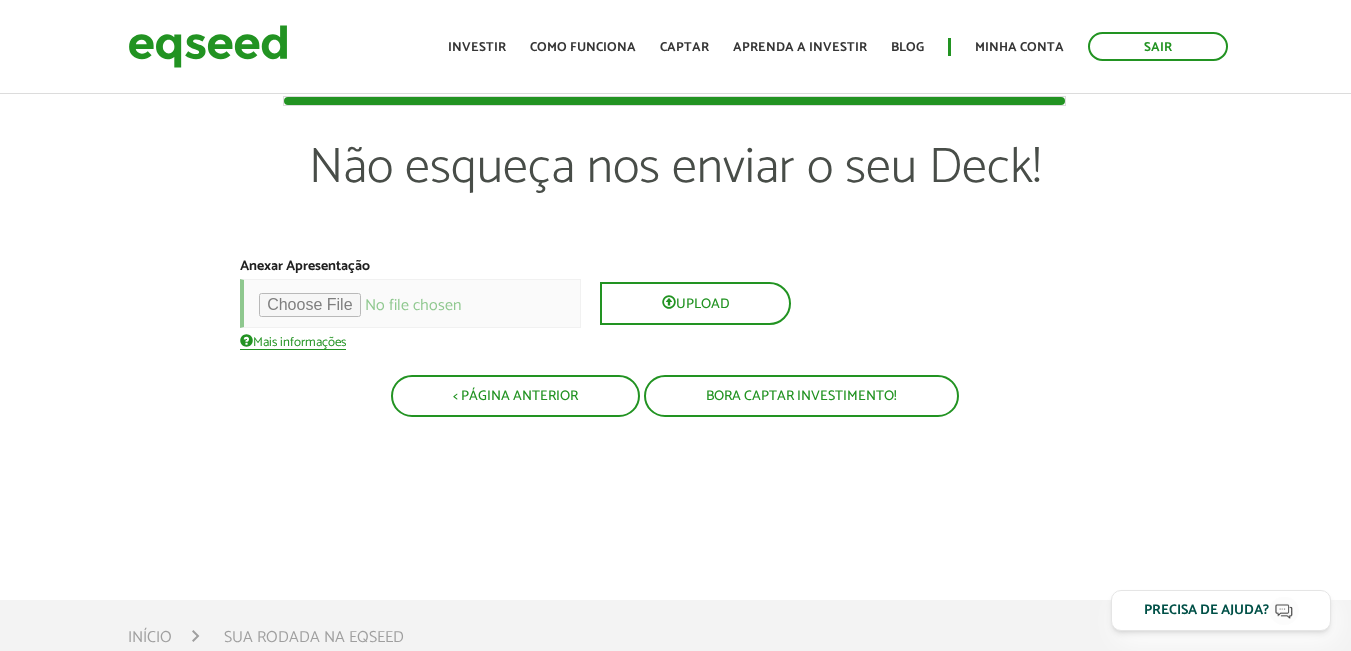 scroll, scrollTop: 0, scrollLeft: 0, axis: both 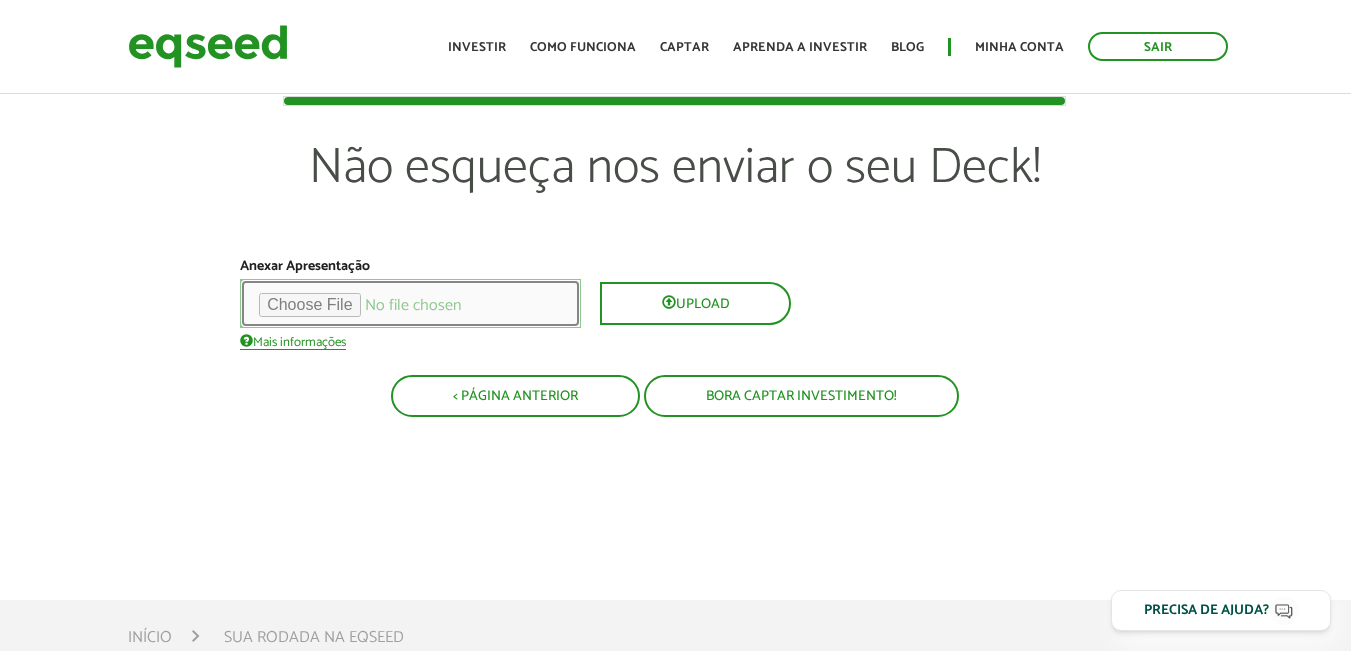 click at bounding box center [410, 303] 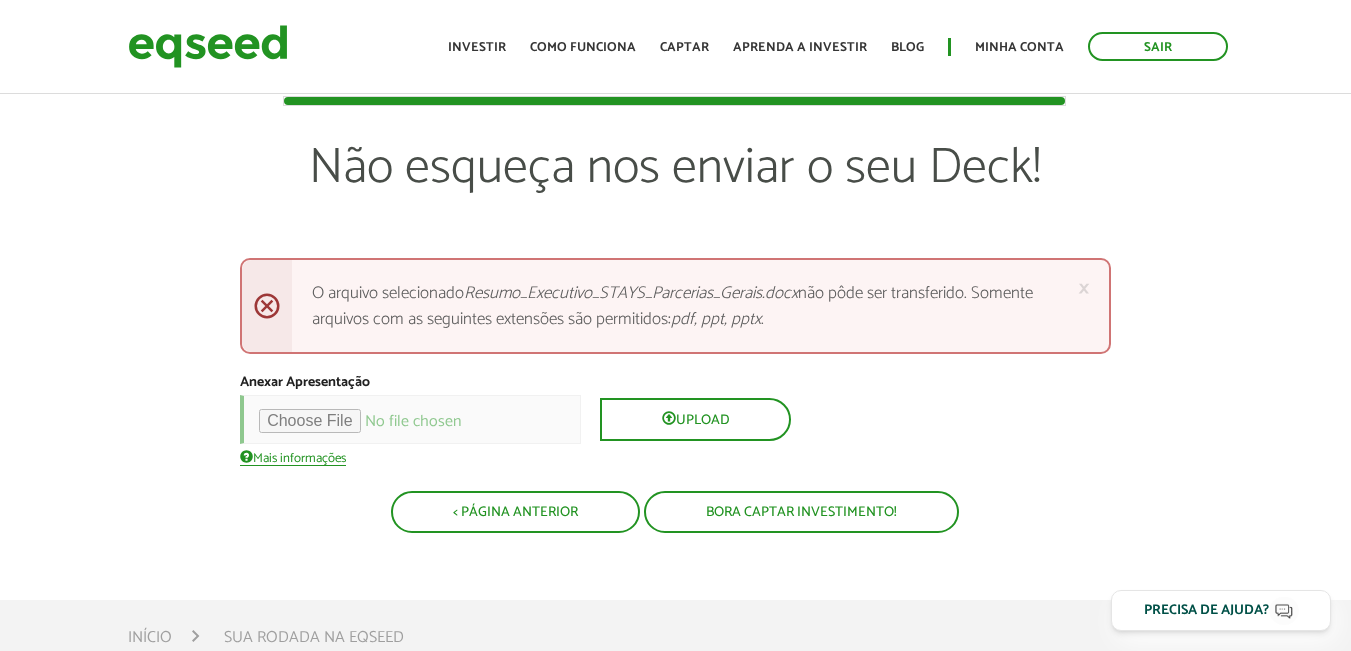 click on "×                Close              O arquivo selecionado  Resumo_Executivo_STAYS_Parcerias_Gerais.docx  não pôde ser transferido. Somente arquivos com as seguintes extensões são permitidos:  pdf, ppt, pptx ." at bounding box center (675, 306) 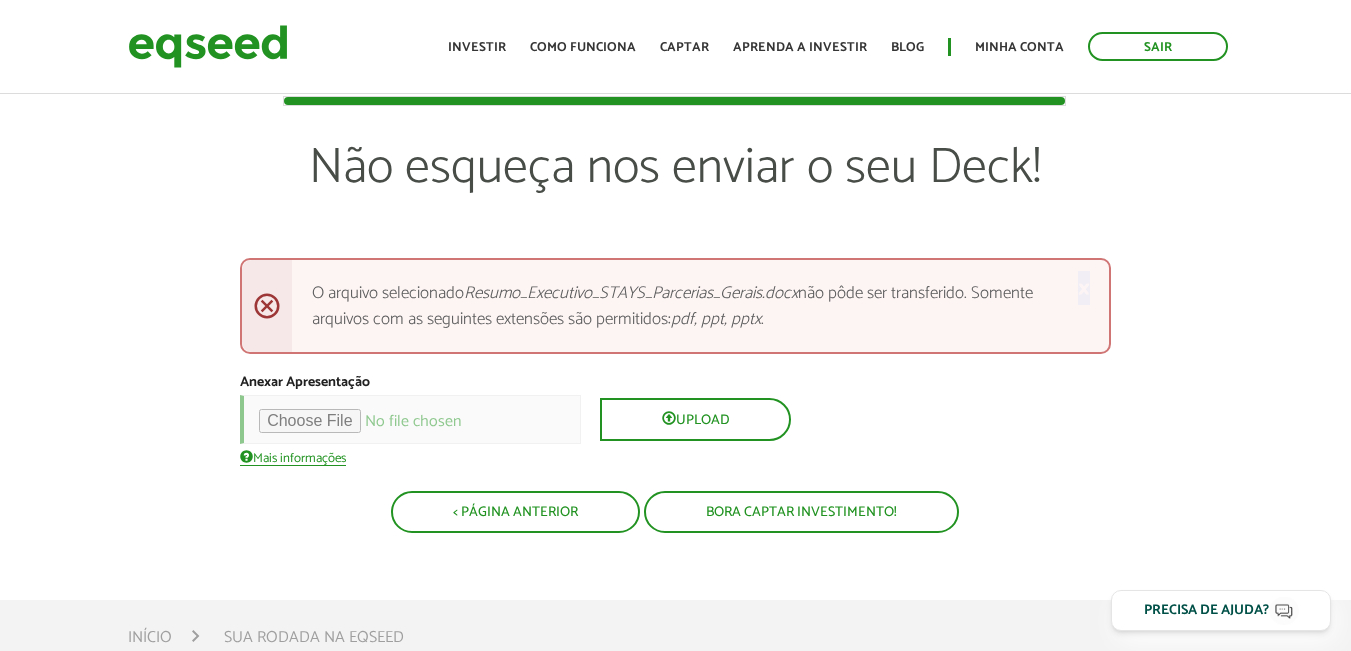 click on "×                Close              O arquivo selecionado  Resumo_Executivo_STAYS_Parcerias_Gerais.docx  não pôde ser transferido. Somente arquivos com as seguintes extensões são permitidos:  pdf, ppt, pptx ." at bounding box center (675, 306) 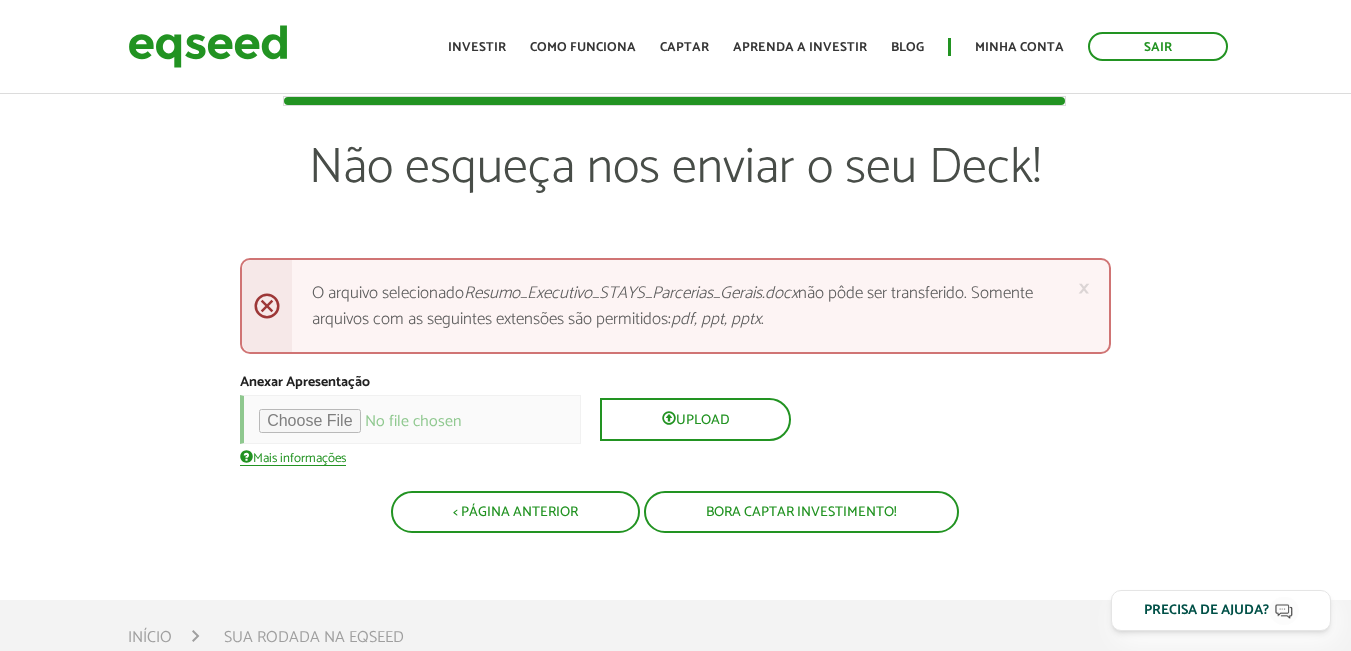 click on "×                Close              O arquivo selecionado  Resumo_Executivo_STAYS_Parcerias_Gerais.docx  não pôde ser transferido. Somente arquivos com as seguintes extensões são permitidos:  pdf, ppt, pptx ." at bounding box center (675, 306) 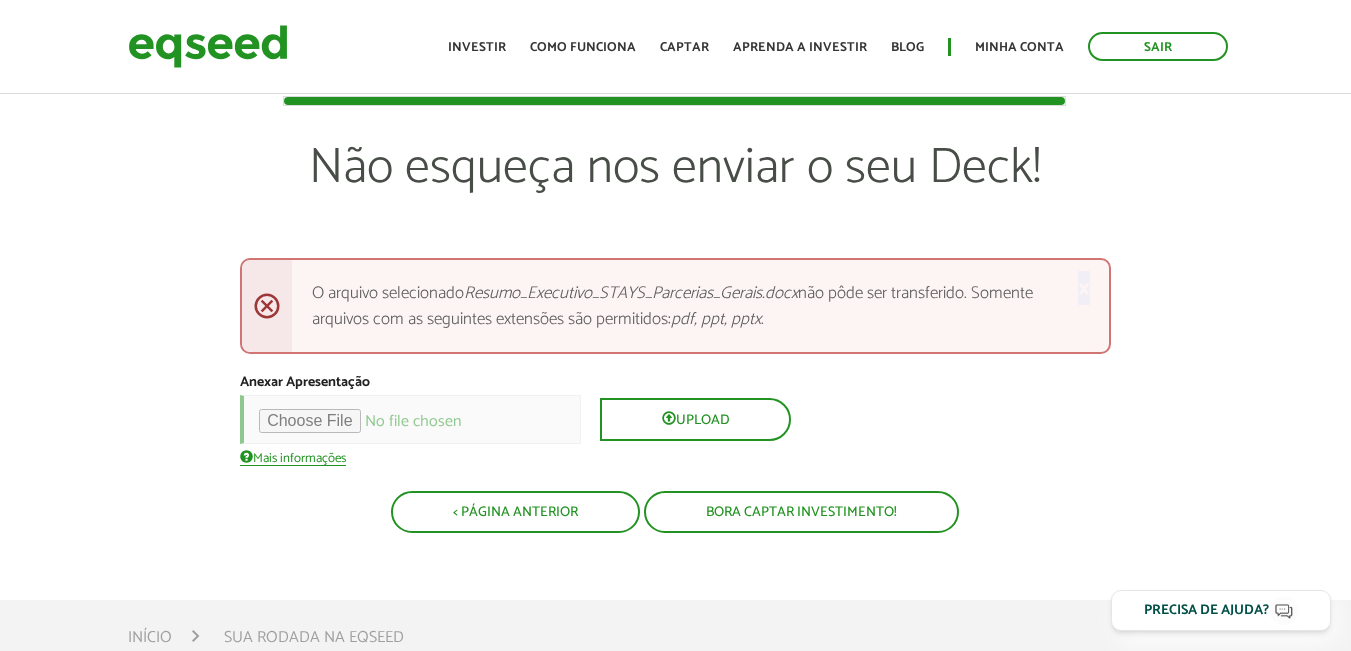 click on "×                Close              O arquivo selecionado  Resumo_Executivo_STAYS_Parcerias_Gerais.docx  não pôde ser transferido. Somente arquivos com as seguintes extensões são permitidos:  pdf, ppt, pptx ." at bounding box center [675, 306] 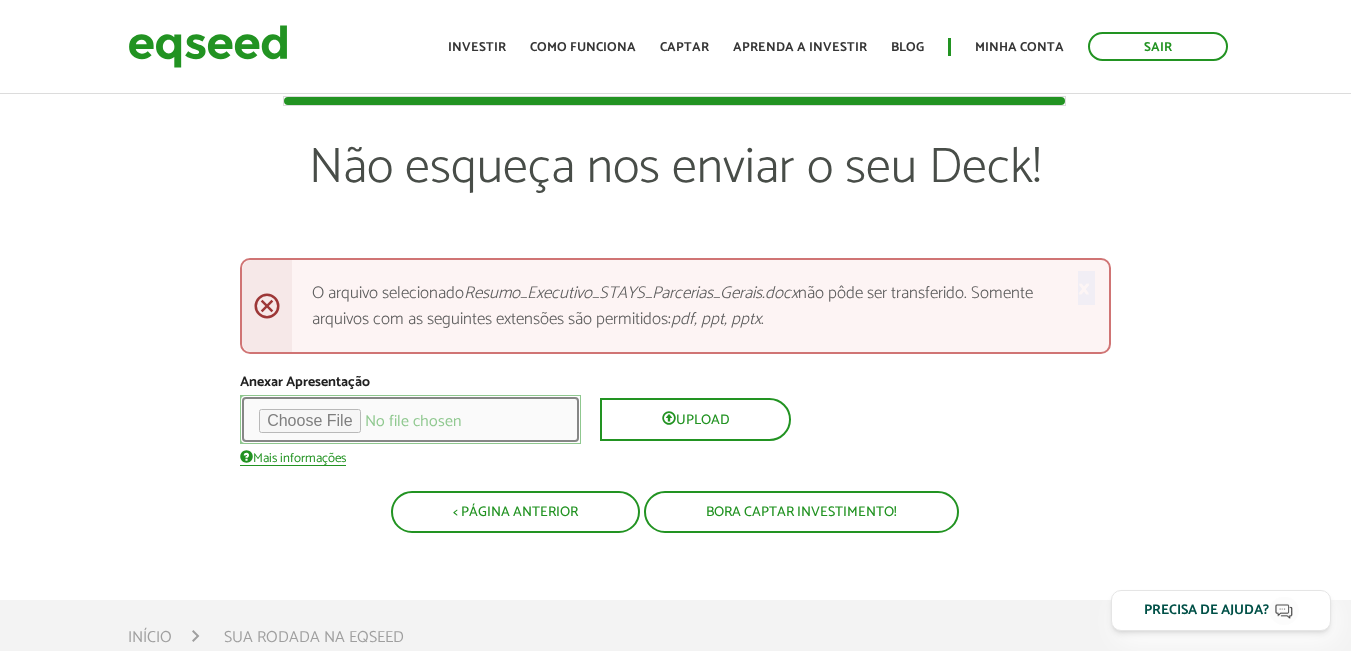 click at bounding box center (410, 419) 